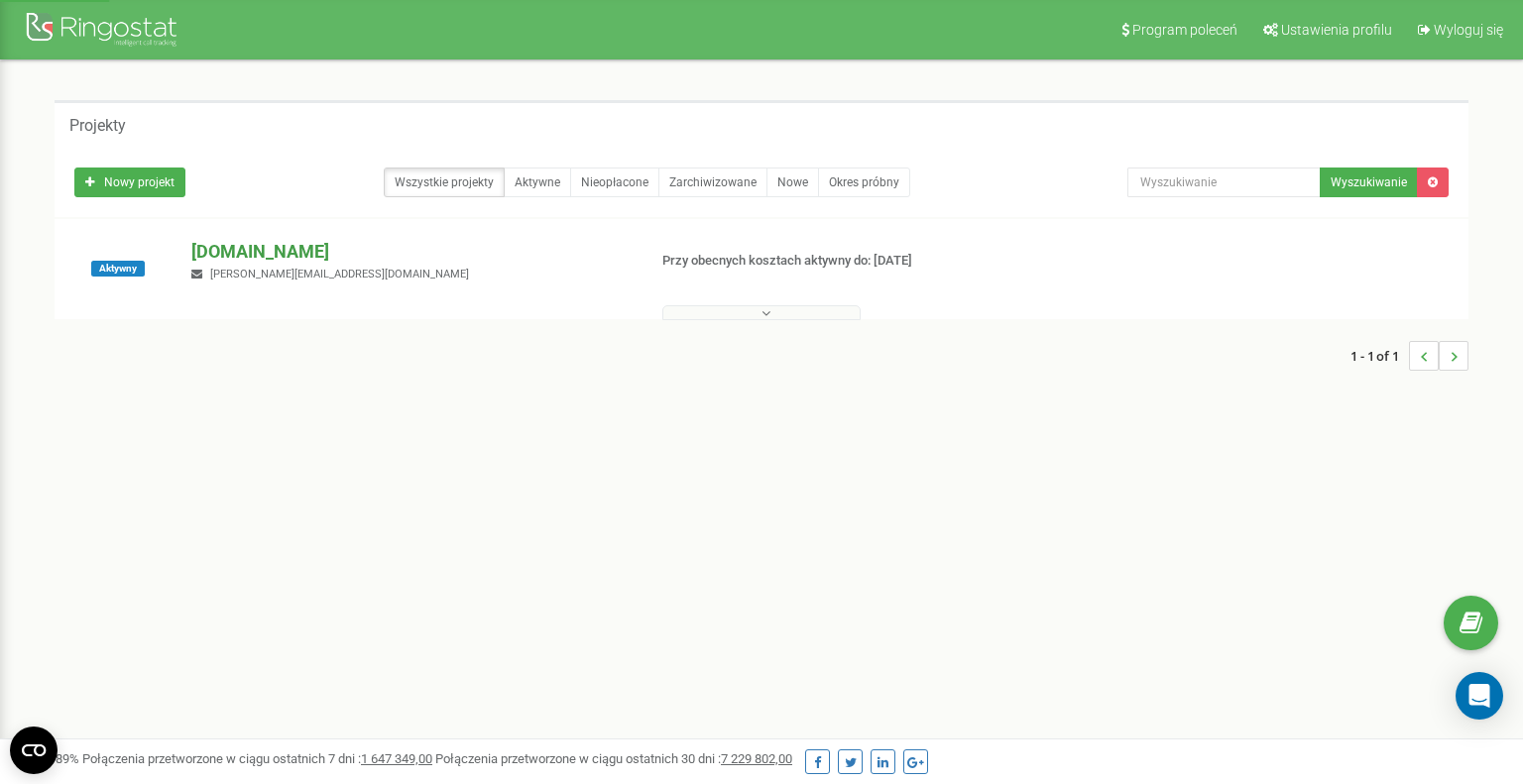 scroll, scrollTop: 0, scrollLeft: 0, axis: both 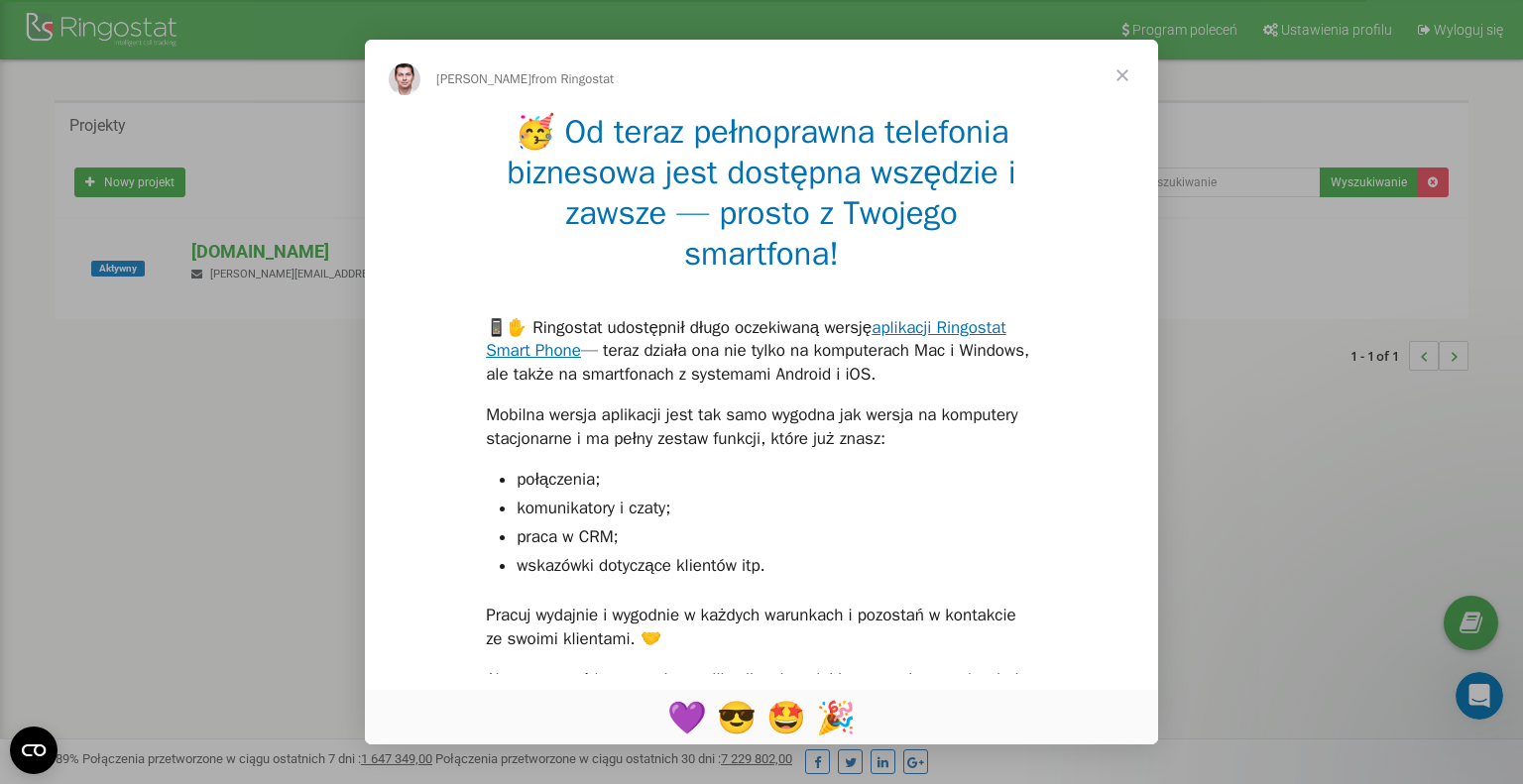 click at bounding box center (1122, 75) 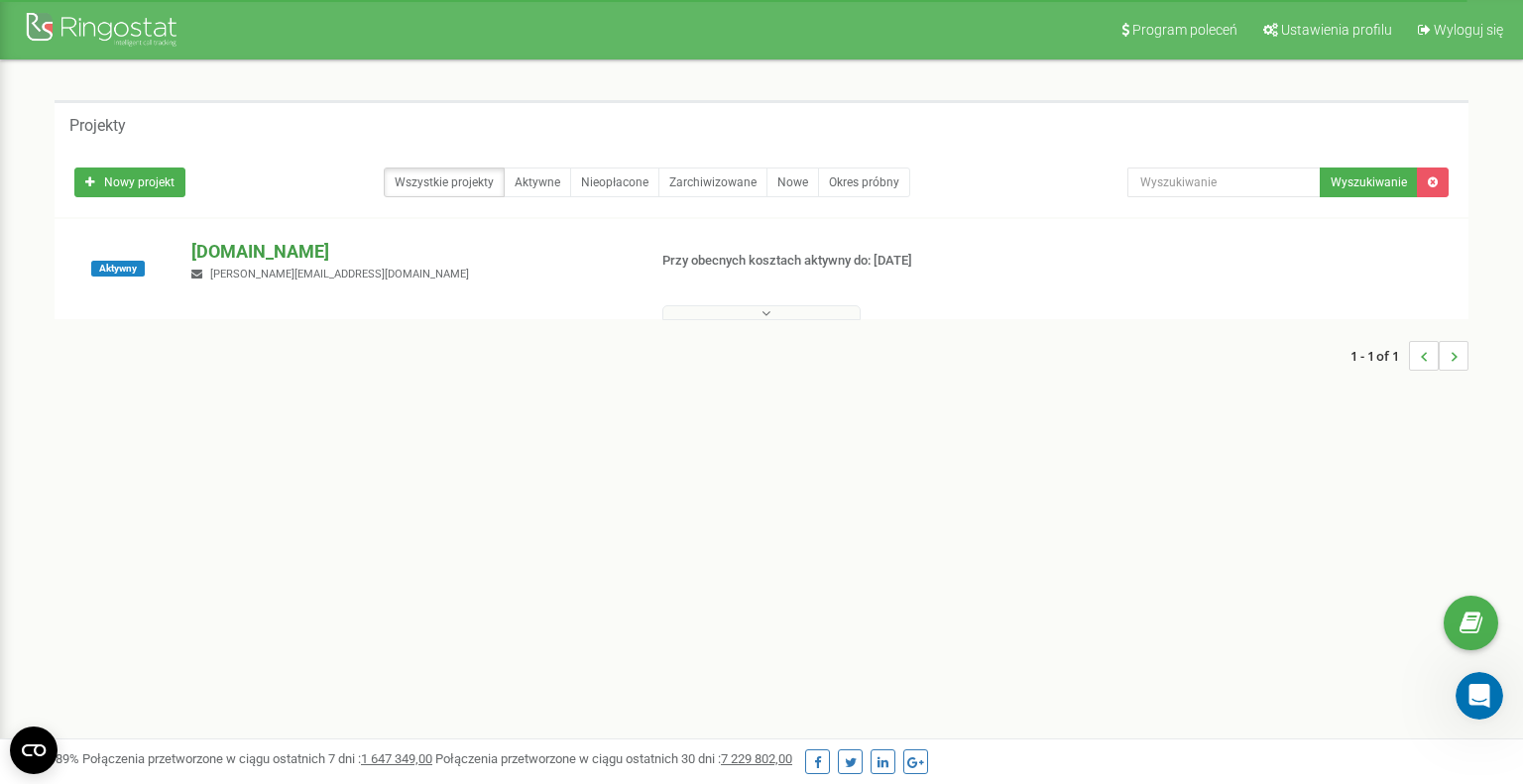 click on "[DOMAIN_NAME]" at bounding box center (410, 252) 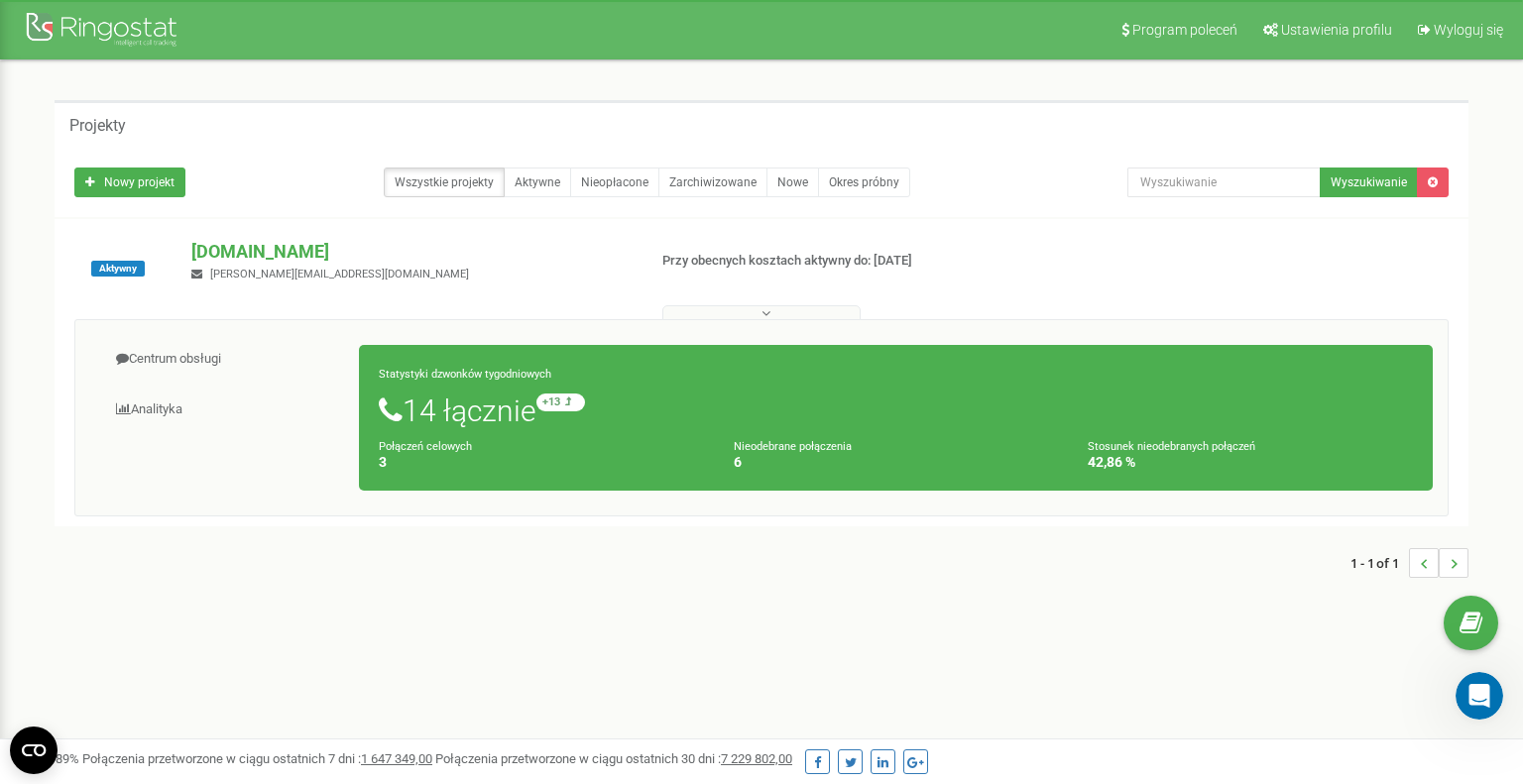 click on "14 łącznie
+13                                   względem zeszłego tygodnia" at bounding box center [895, 410] 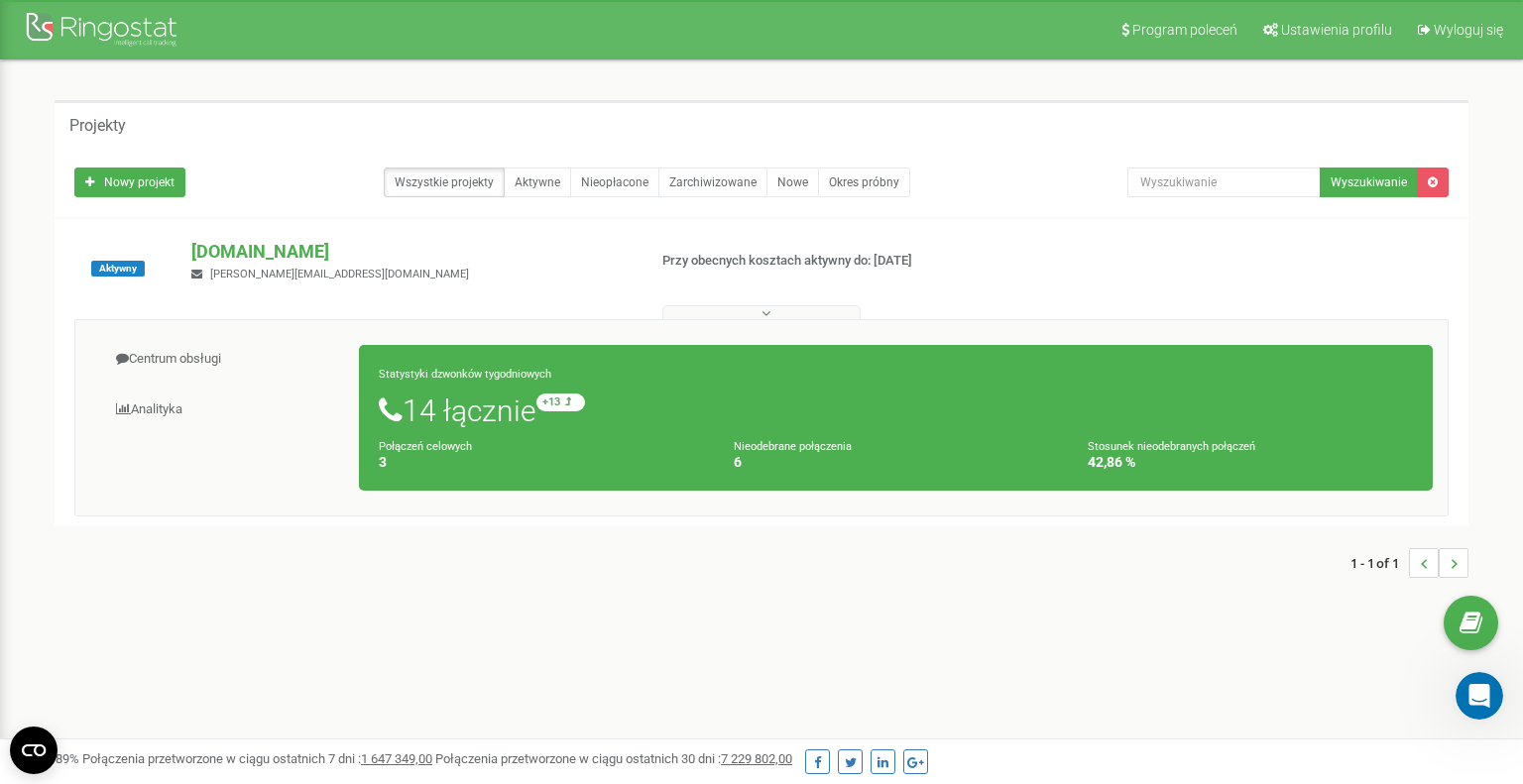 click at bounding box center [391, 410] 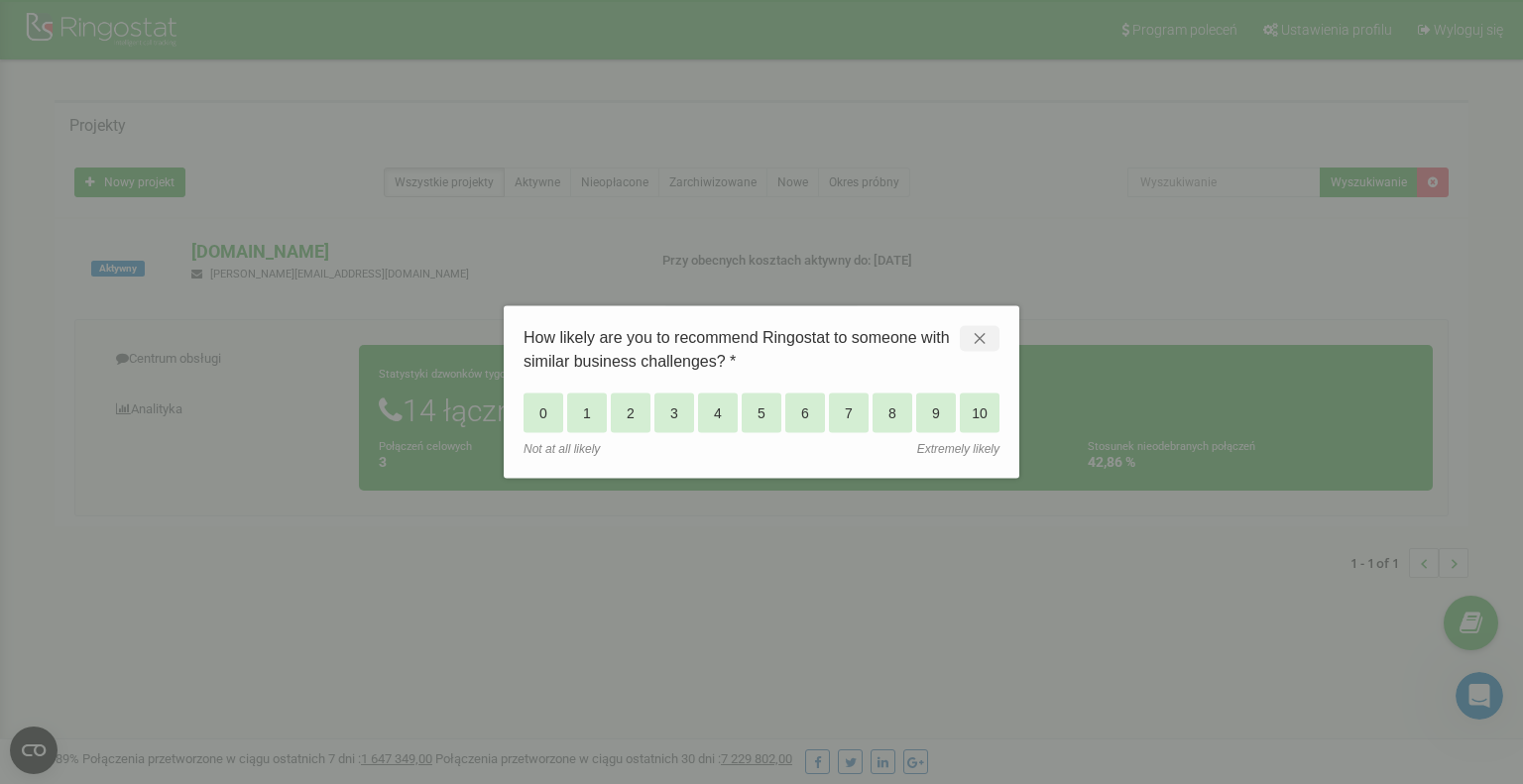 click on "✕" at bounding box center (980, 339) 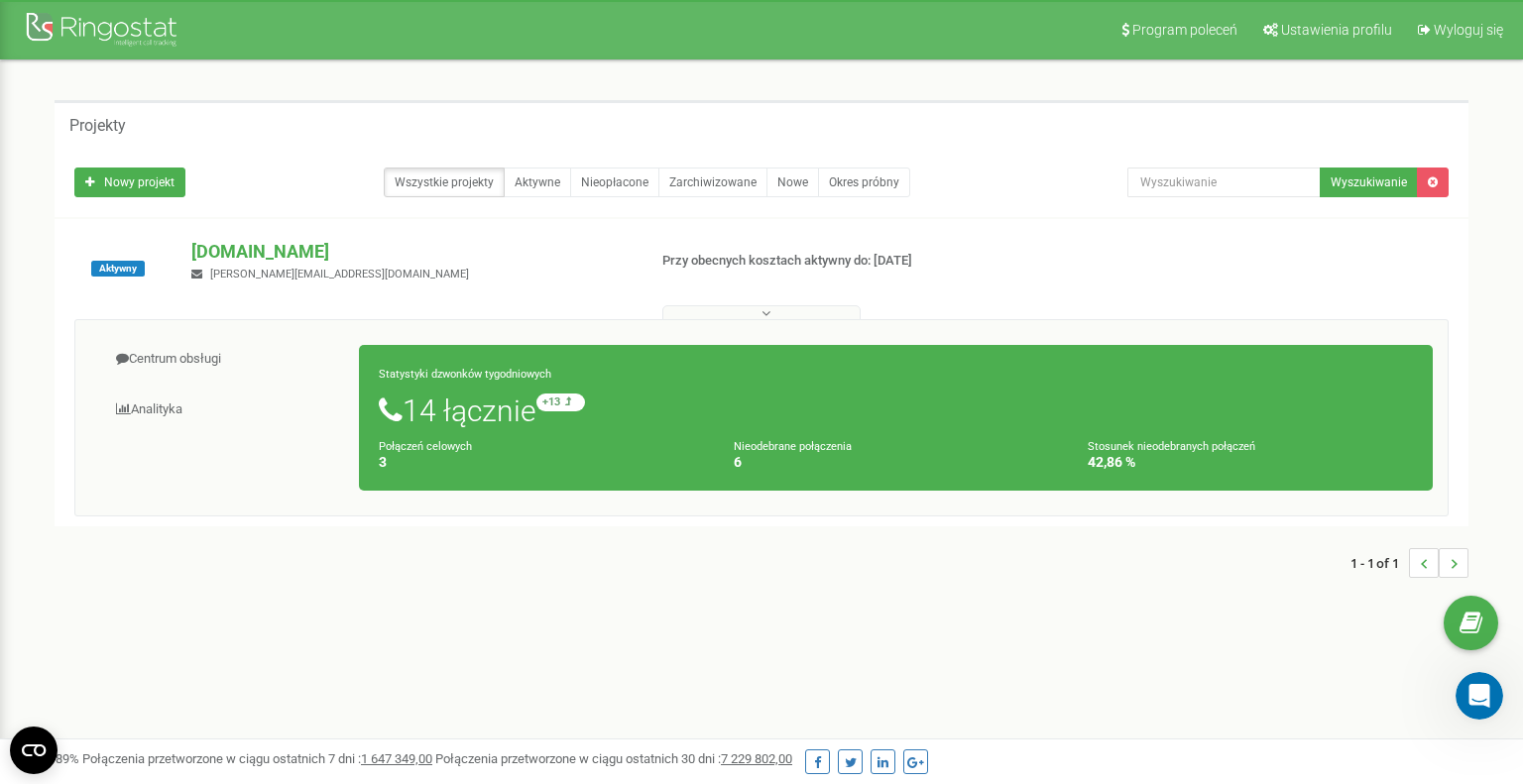 click at bounding box center (765, 313) 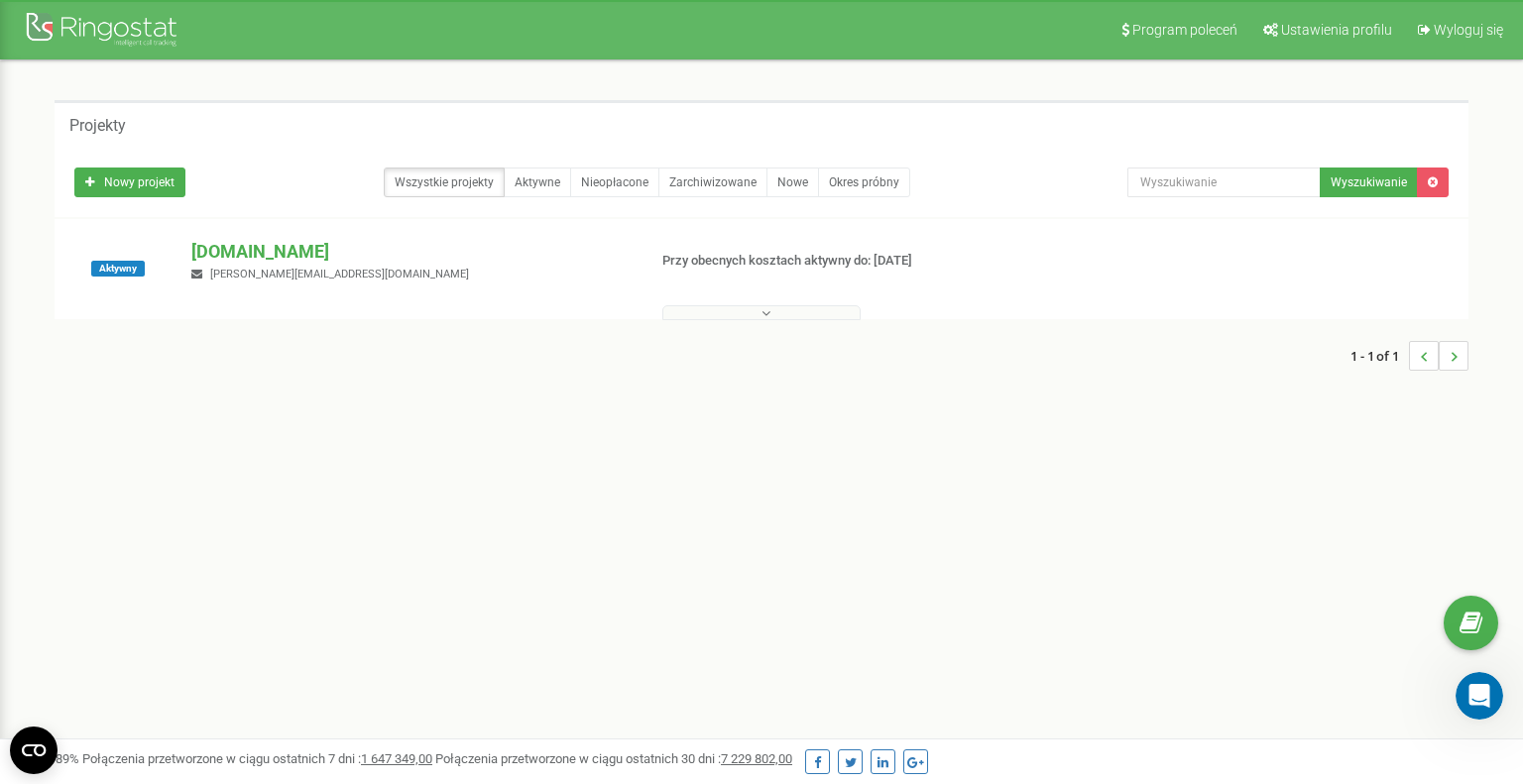 click at bounding box center (765, 313) 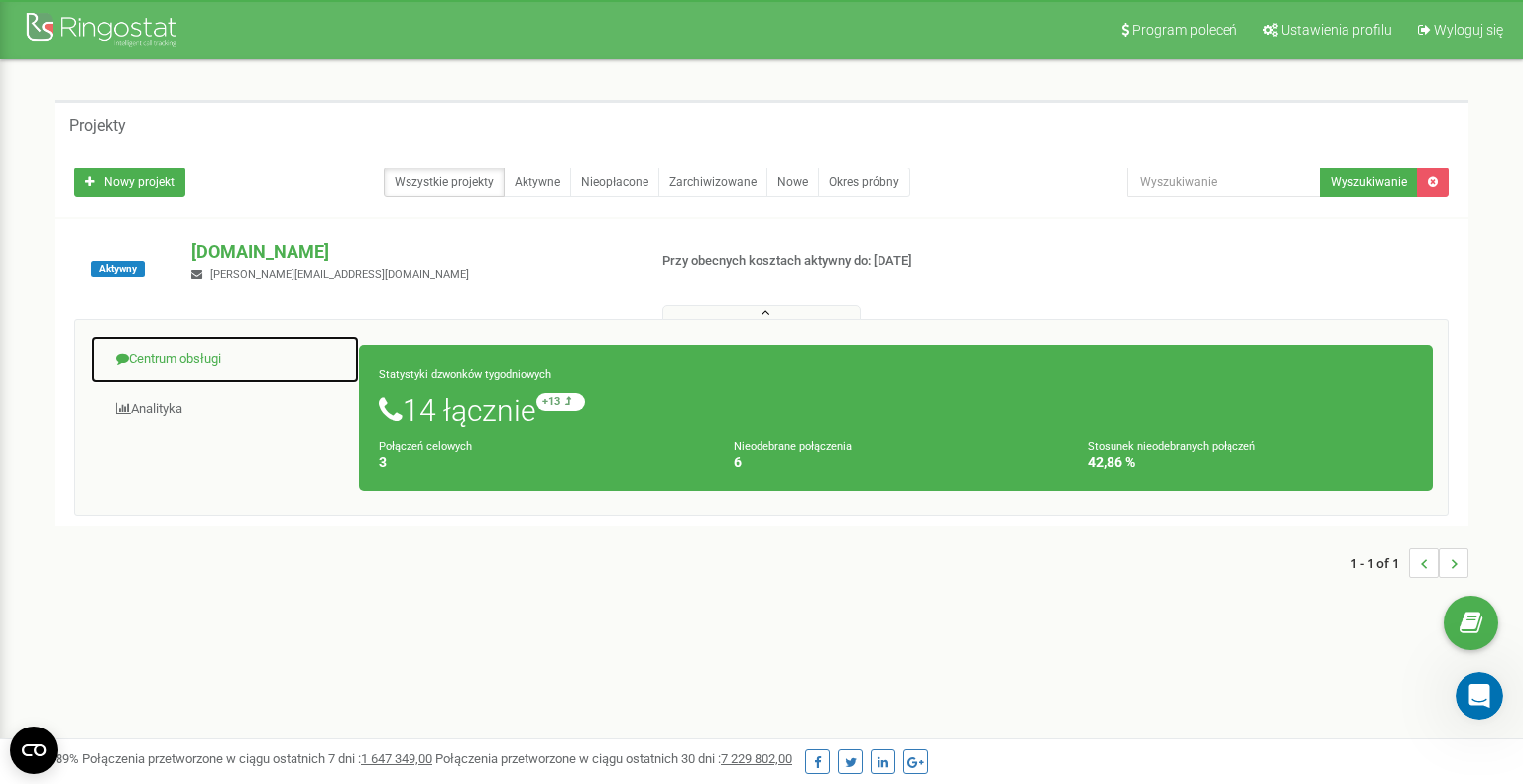 click on "Centrum obsługi" at bounding box center (225, 359) 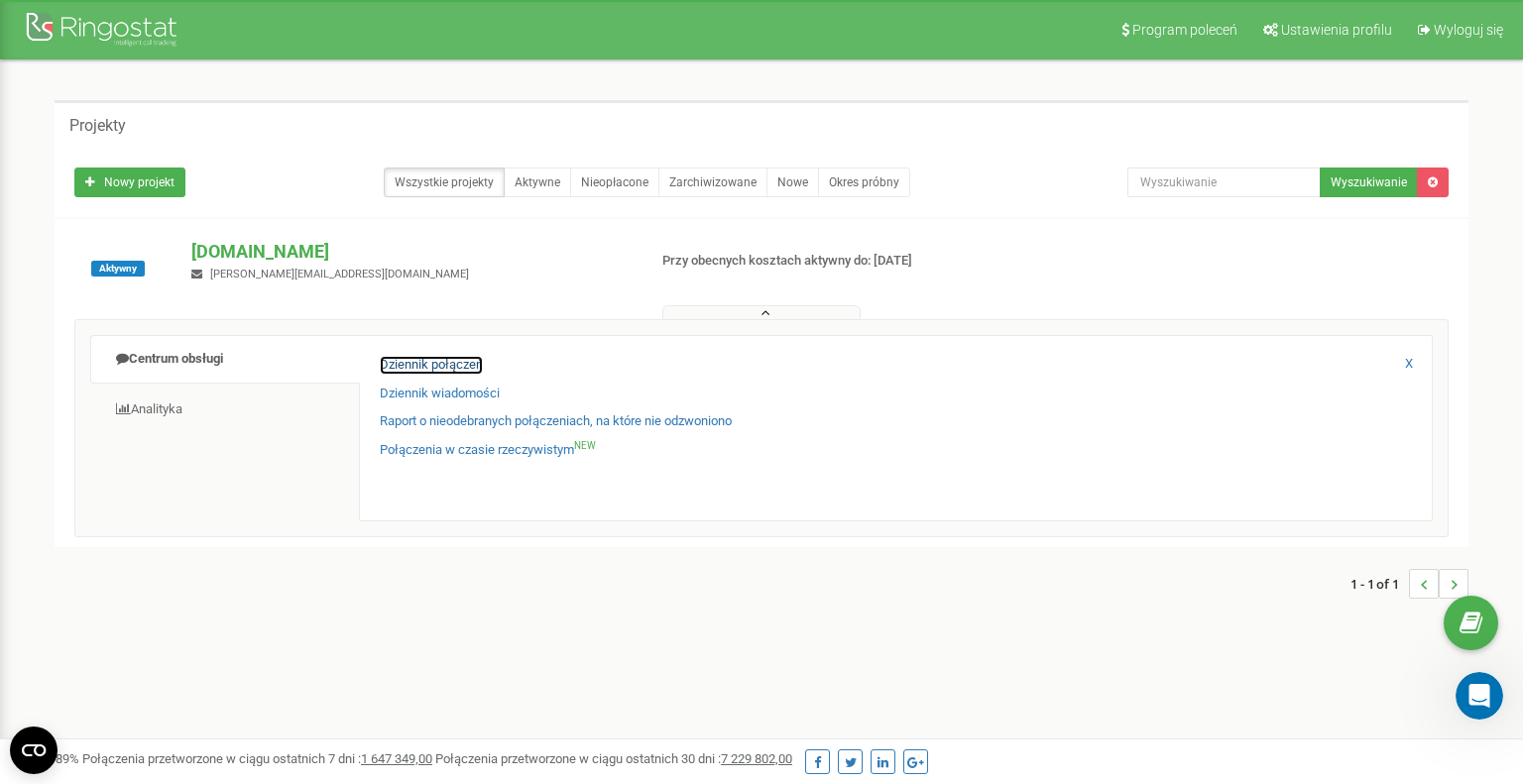 click on "Dziennik połączeń" at bounding box center (431, 365) 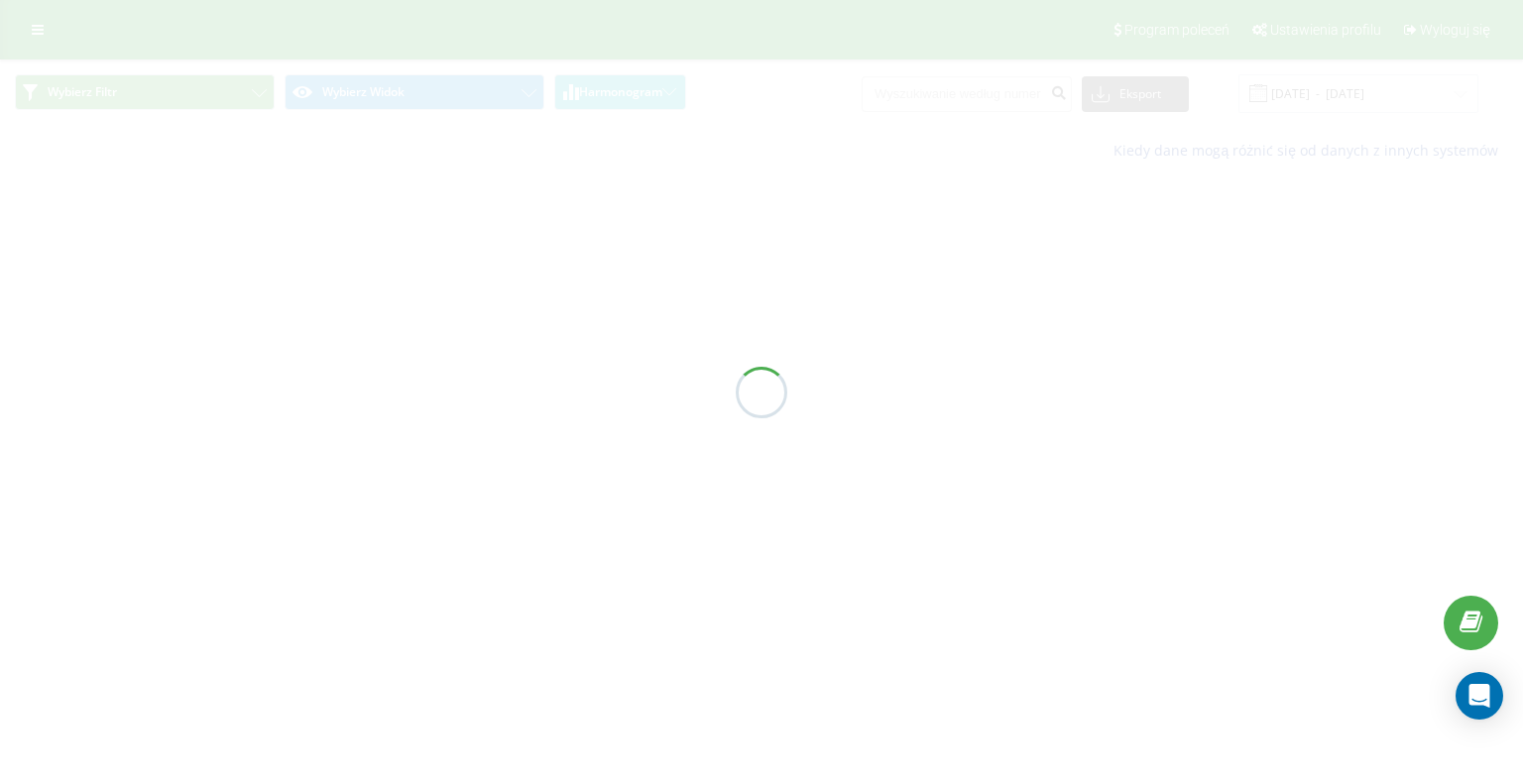 scroll, scrollTop: 0, scrollLeft: 0, axis: both 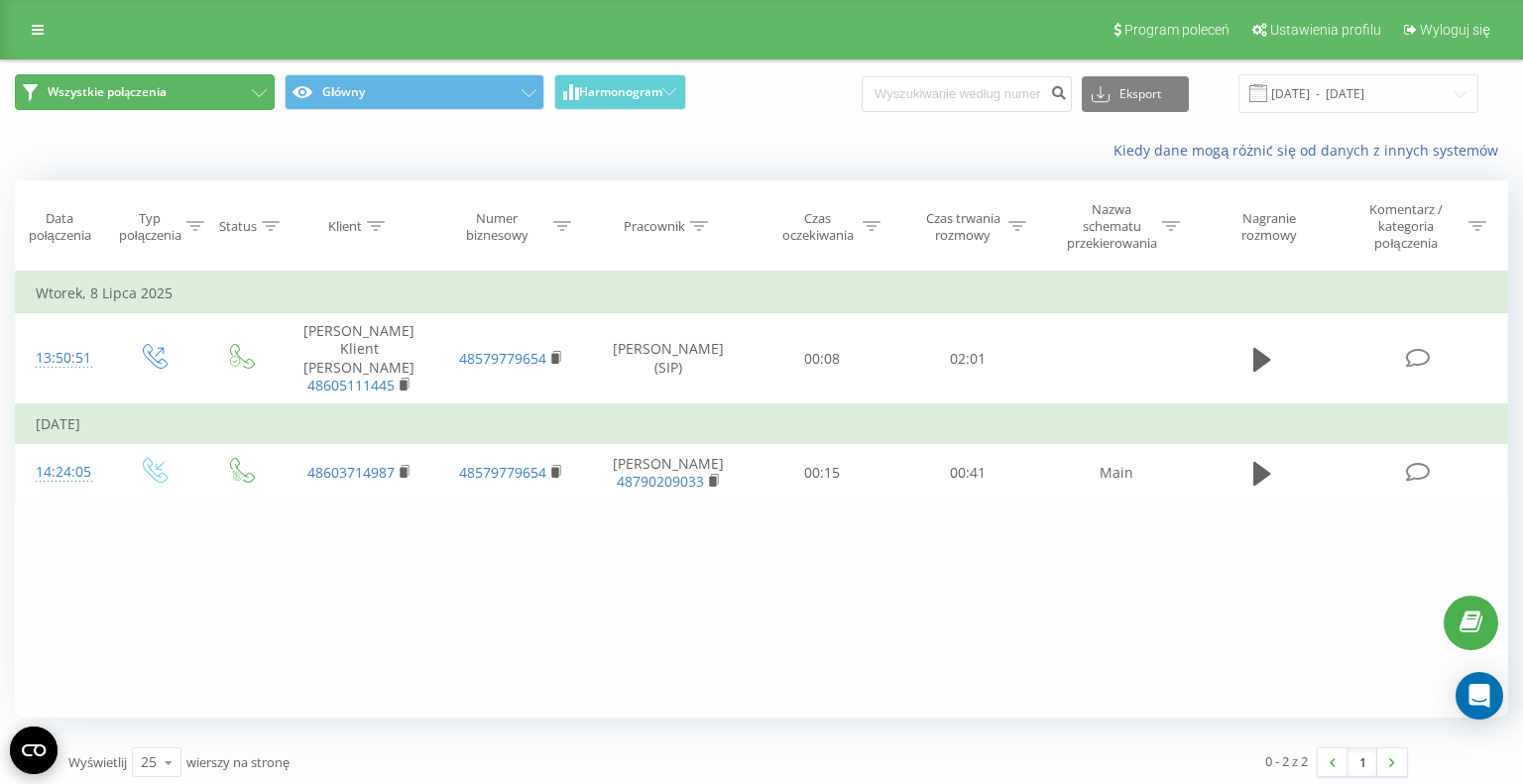 click on "Wszystkie połączenia" at bounding box center [145, 92] 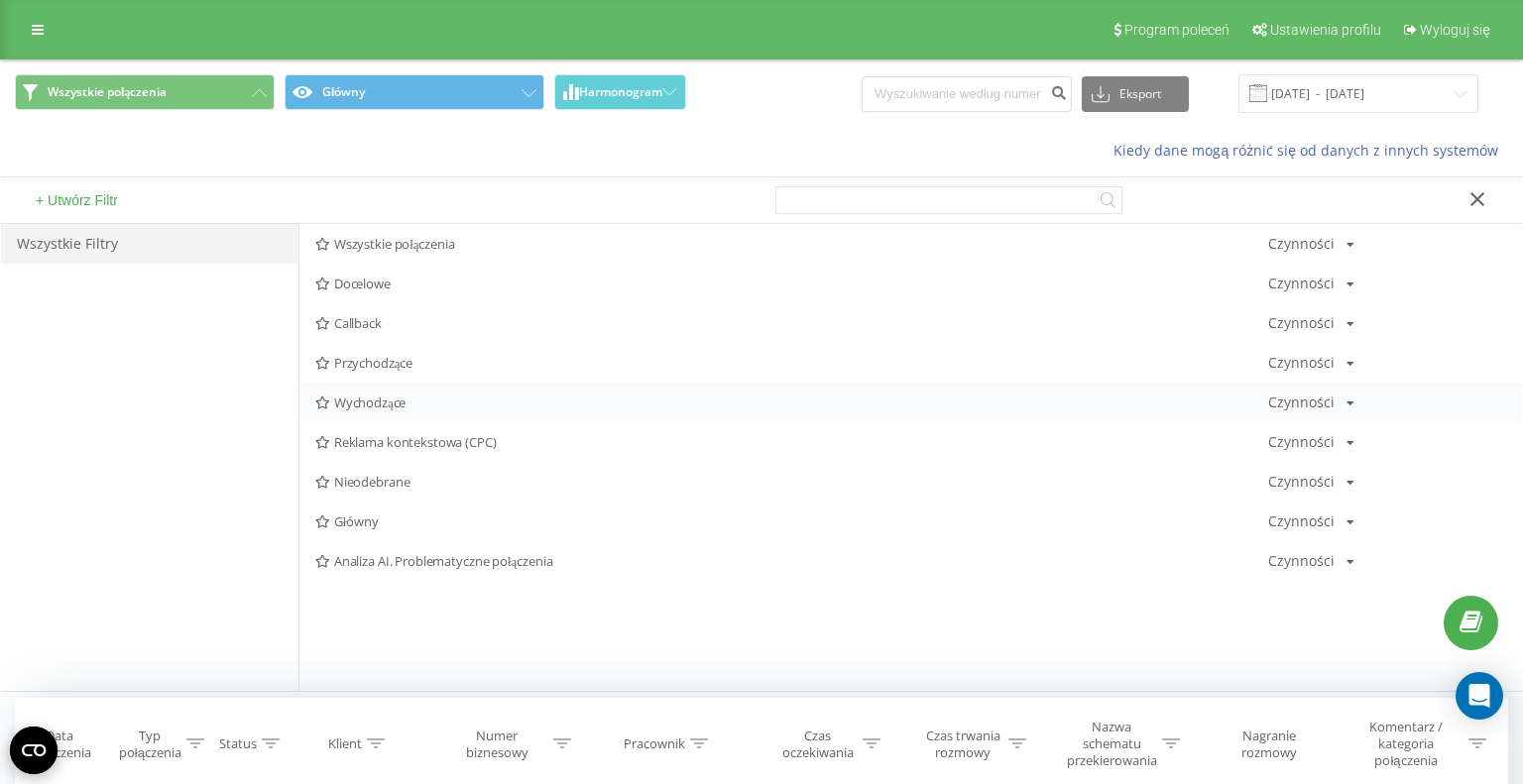 click on "Wychodzące" at bounding box center [791, 402] 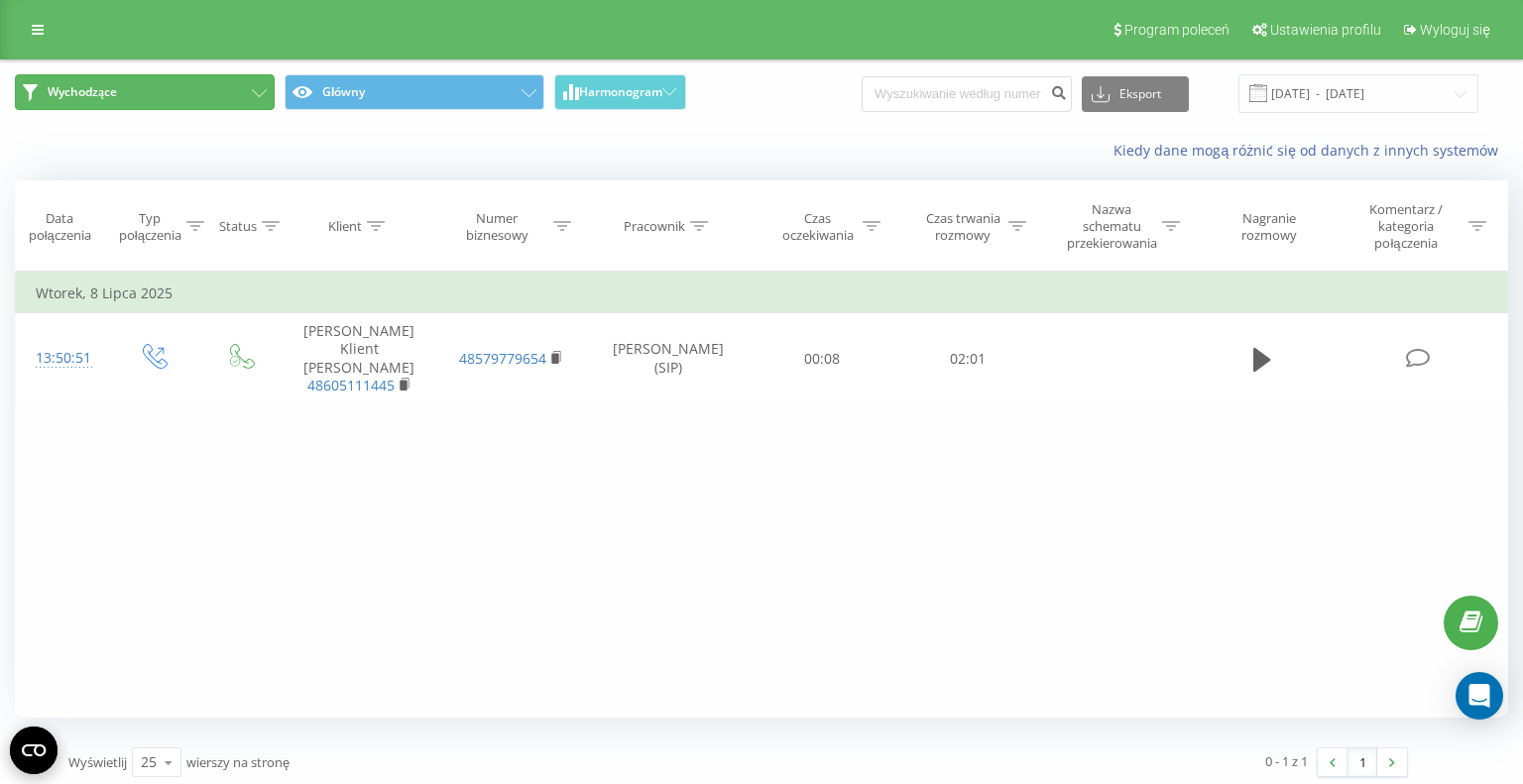 click on "Wychodzące" at bounding box center [145, 92] 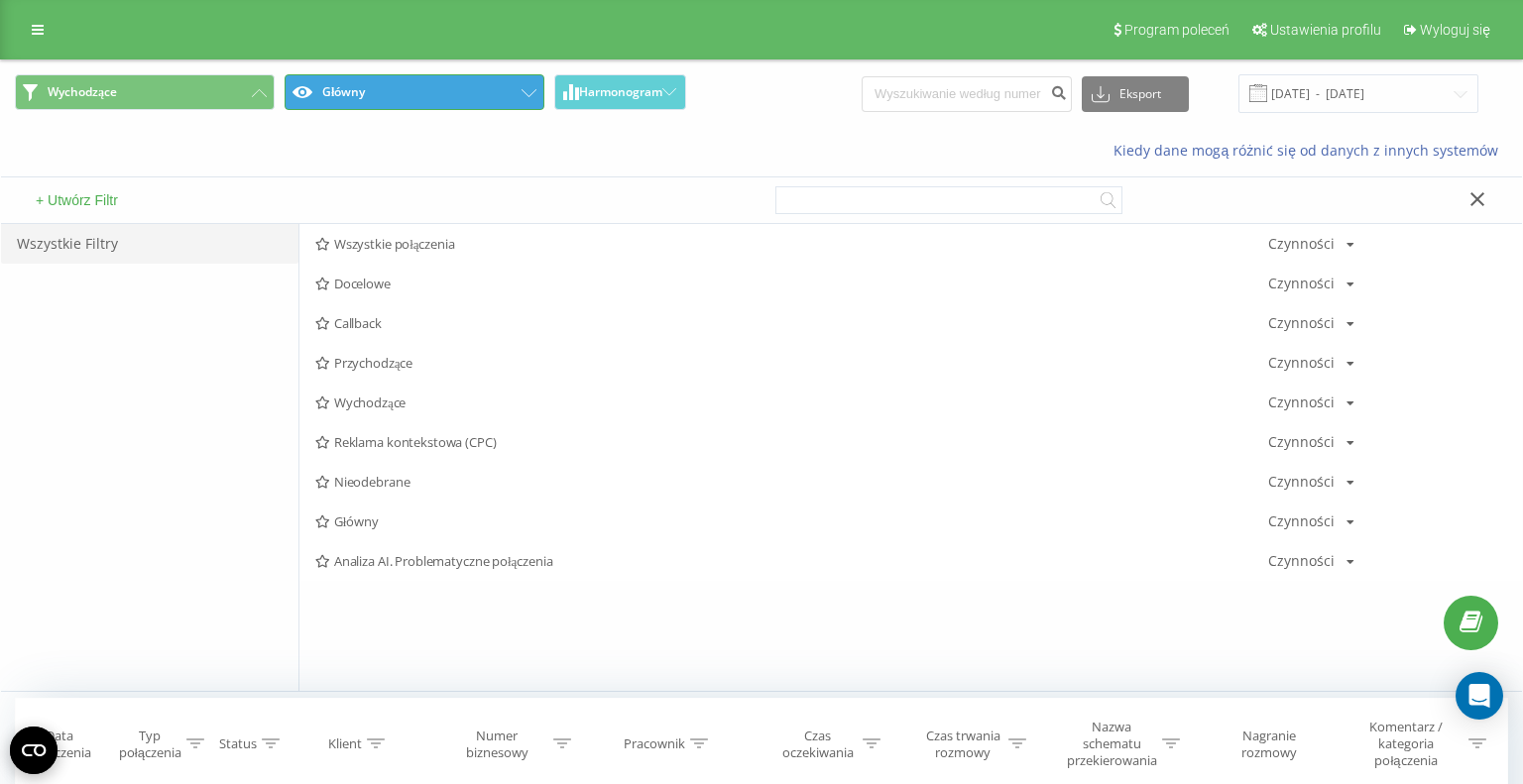 click on "Główny" at bounding box center (414, 92) 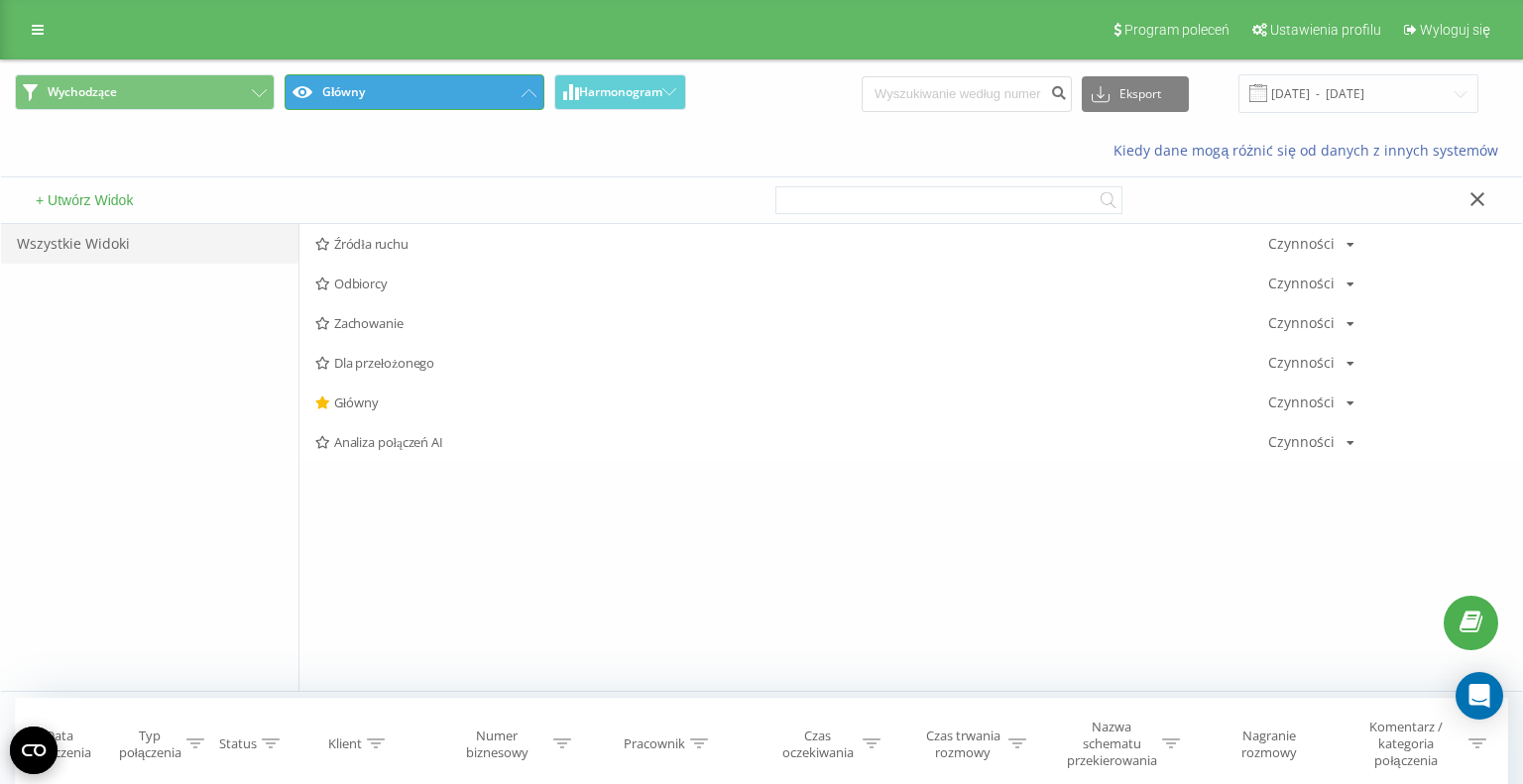 click on "Główny" at bounding box center [414, 92] 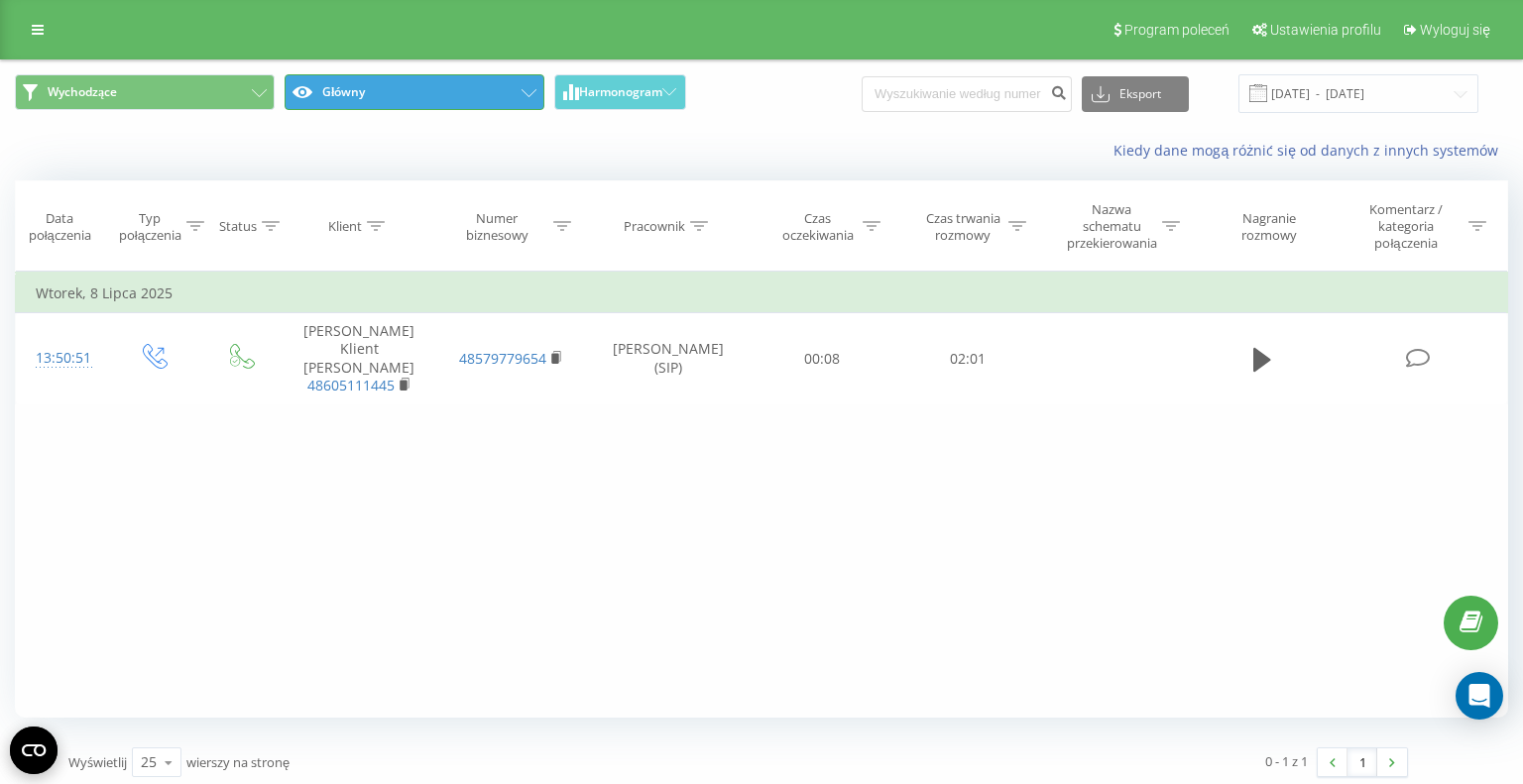 click on "Główny" at bounding box center [414, 92] 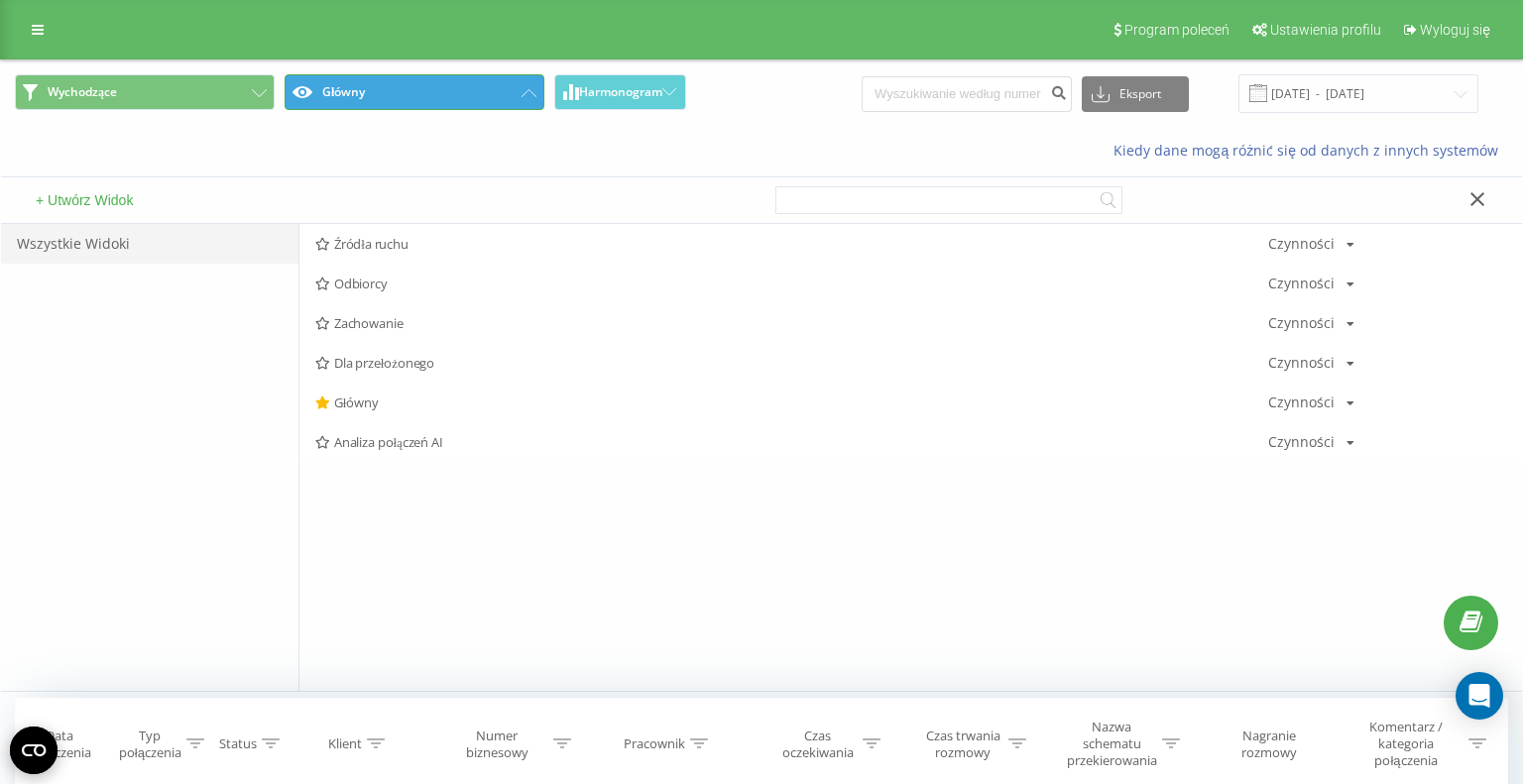 click on "Główny" at bounding box center [414, 92] 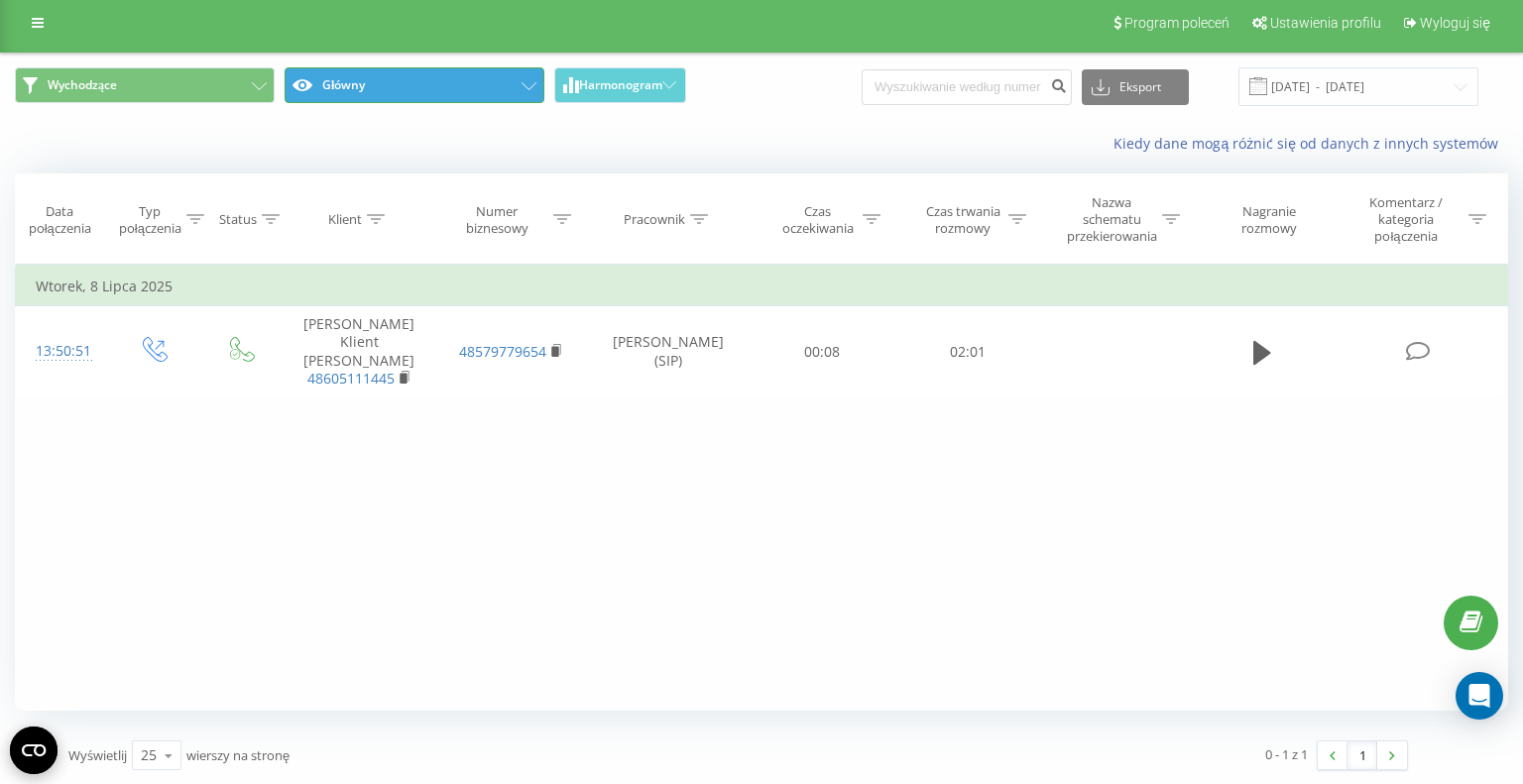scroll, scrollTop: 0, scrollLeft: 0, axis: both 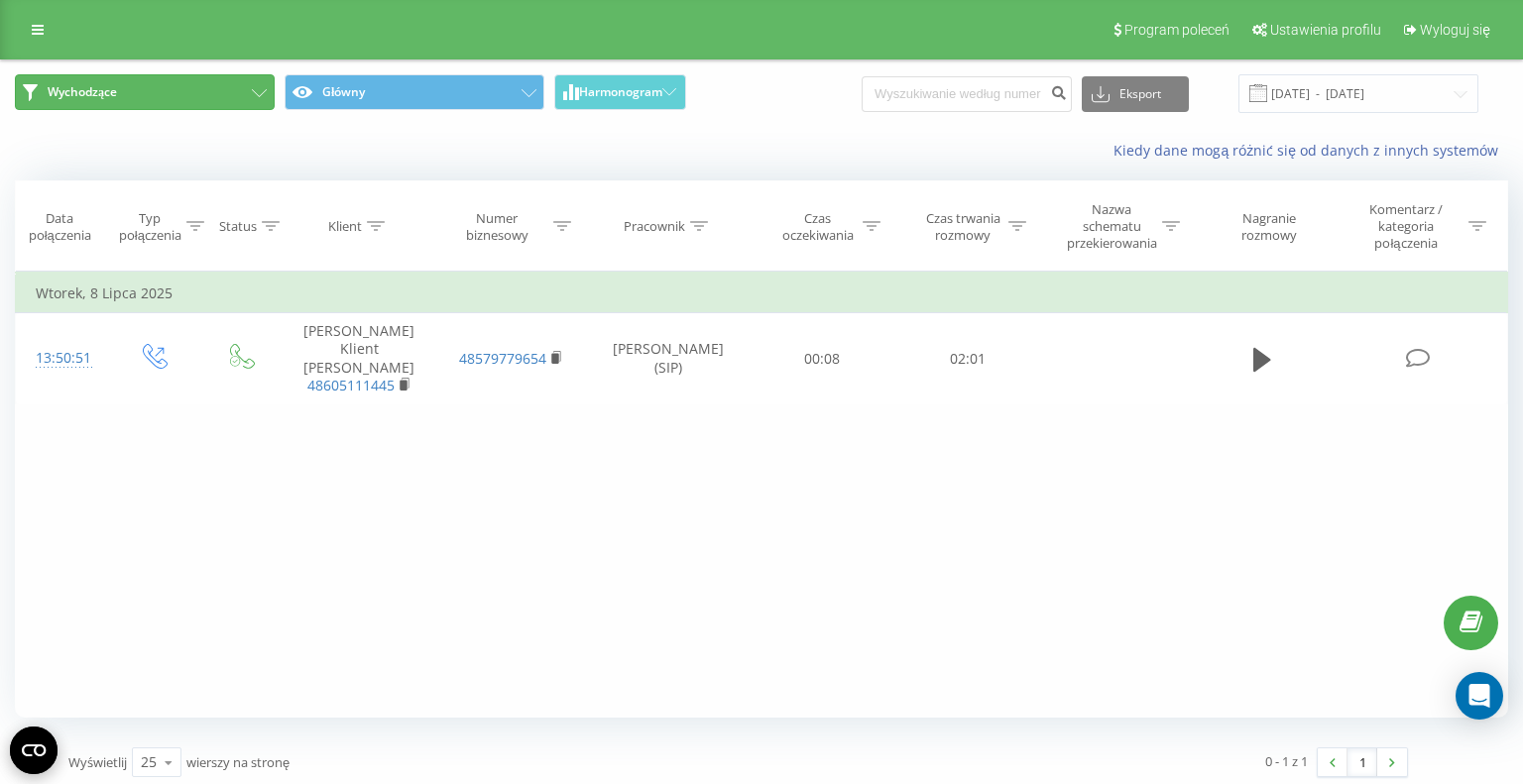 click 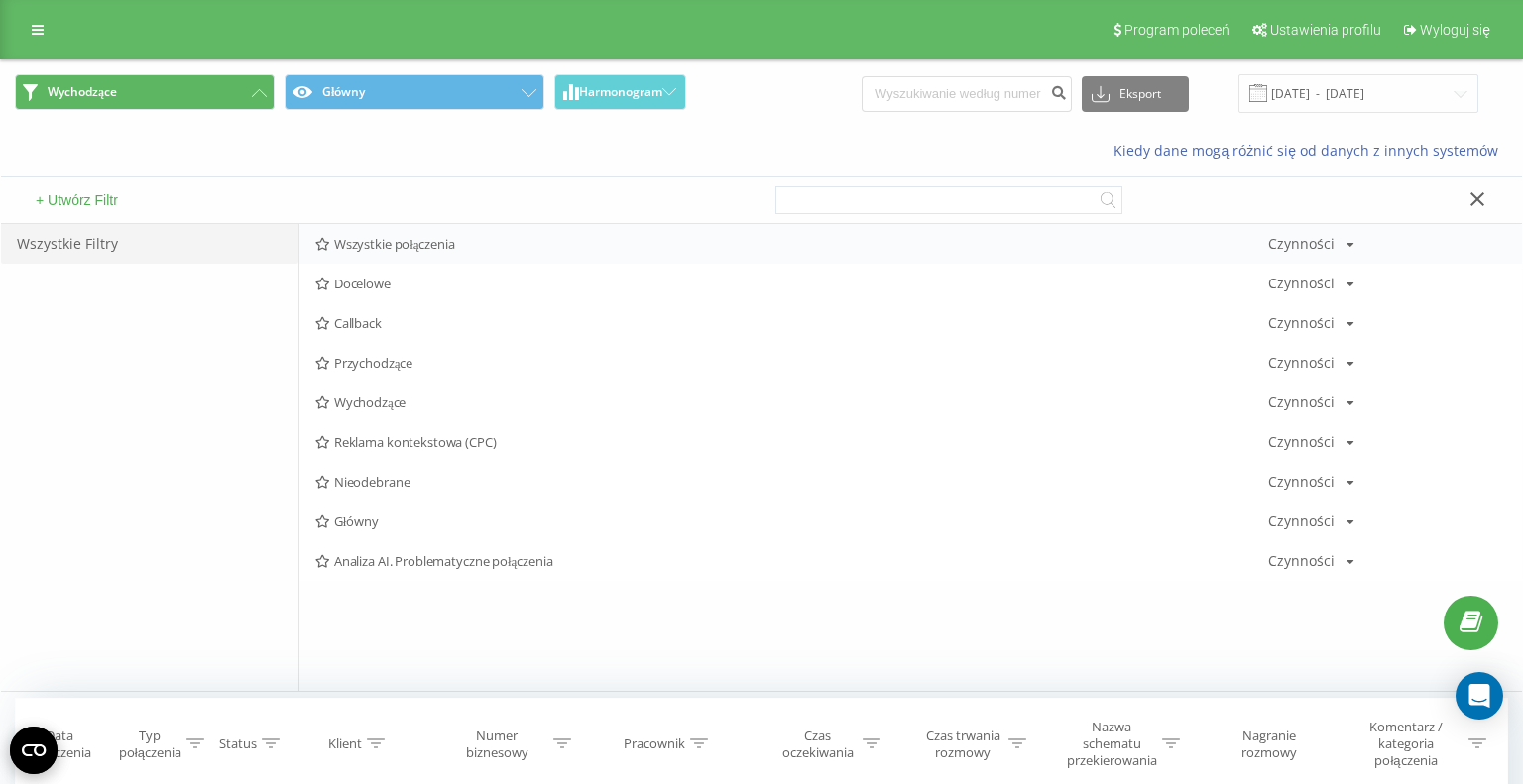 click on "Wszystkie połączenia" at bounding box center (791, 244) 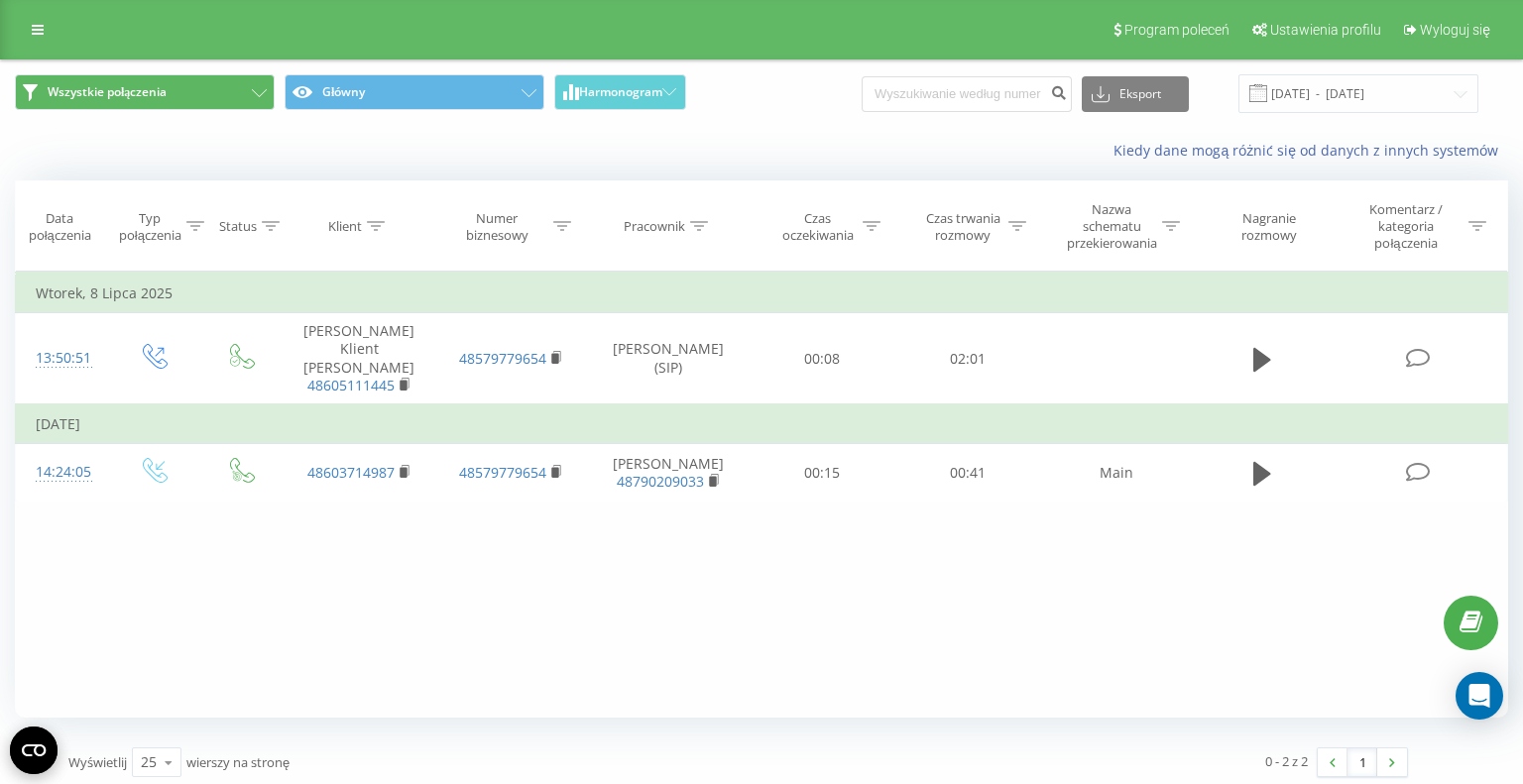 click 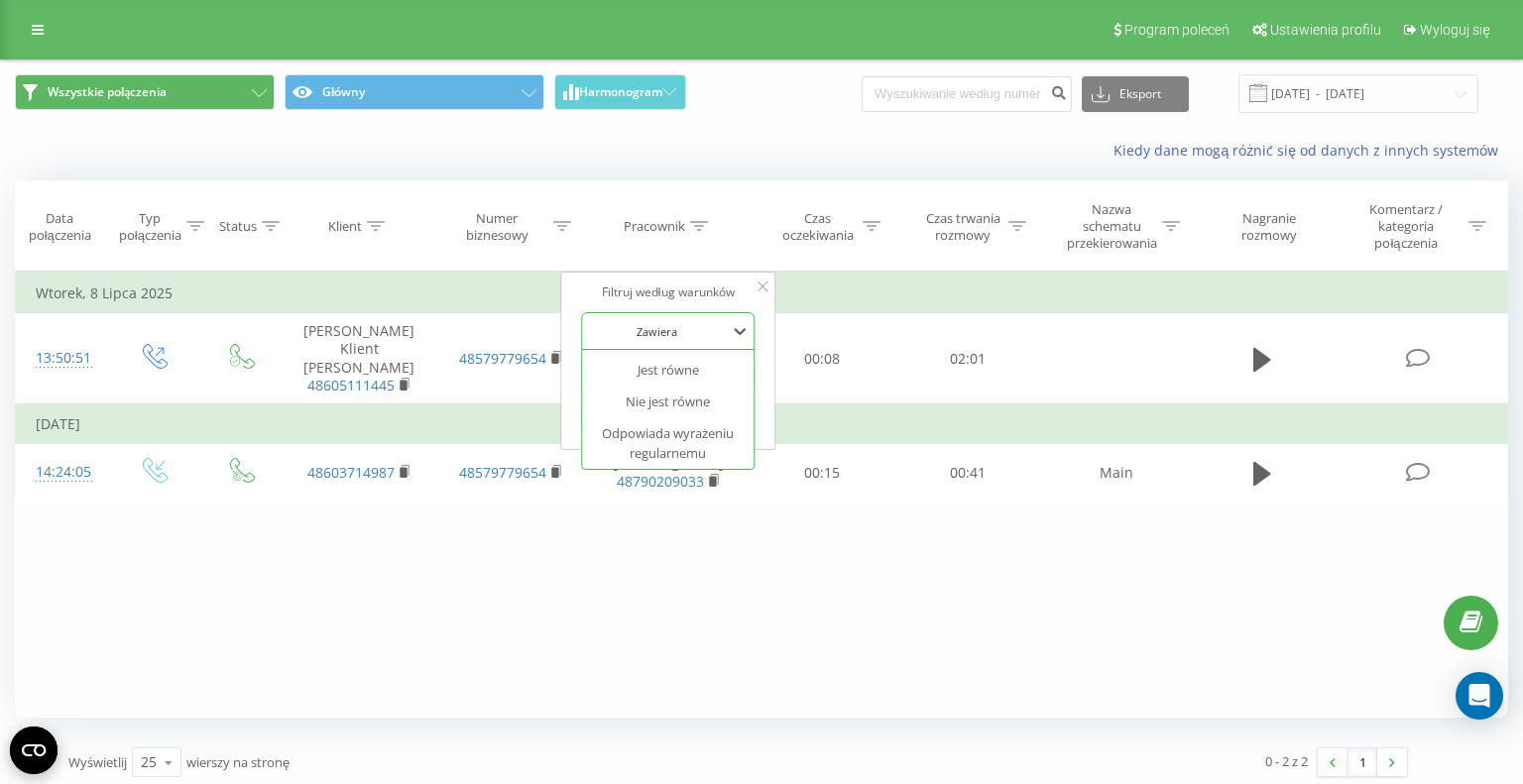 click at bounding box center (657, 331) 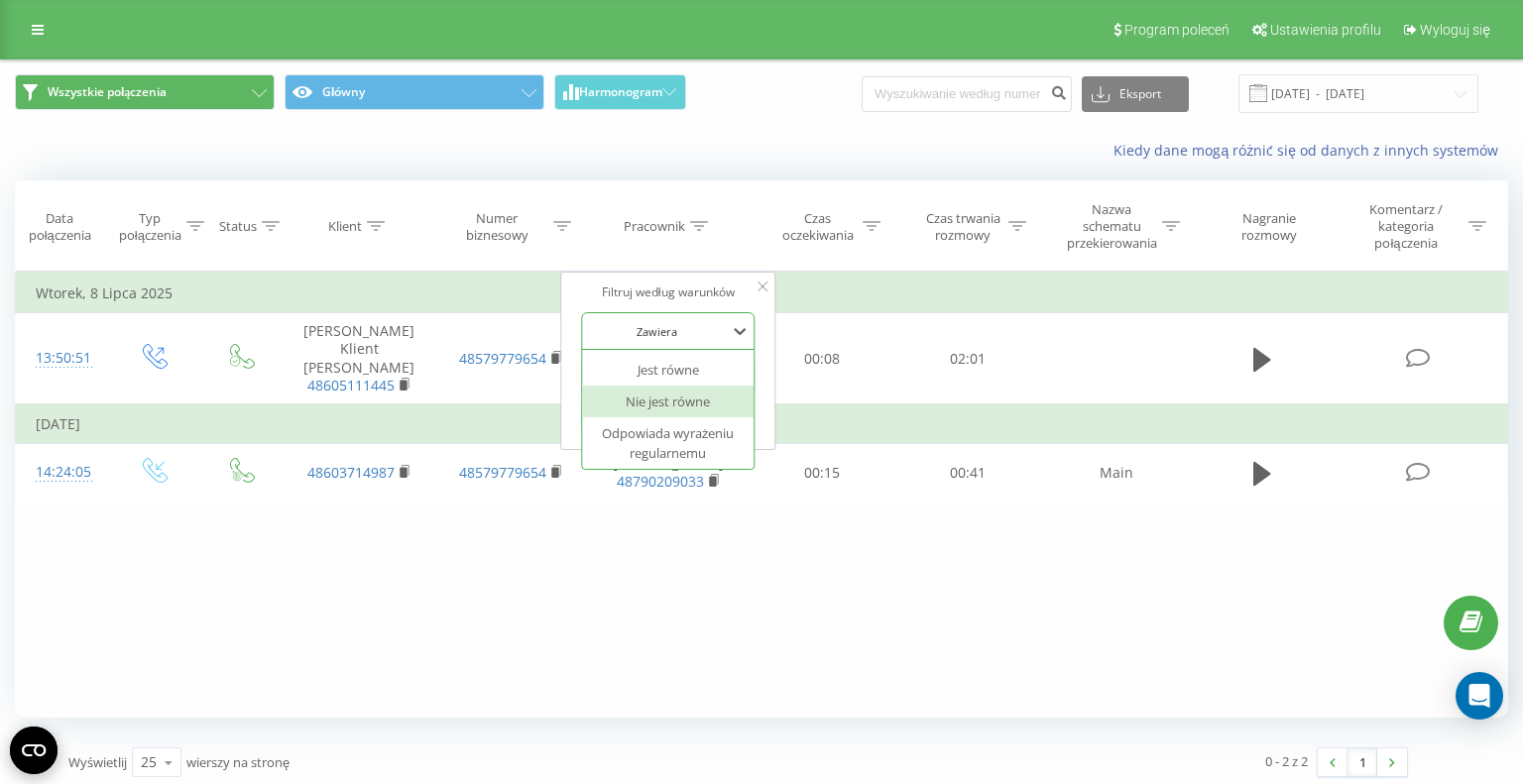 scroll, scrollTop: 131, scrollLeft: 0, axis: vertical 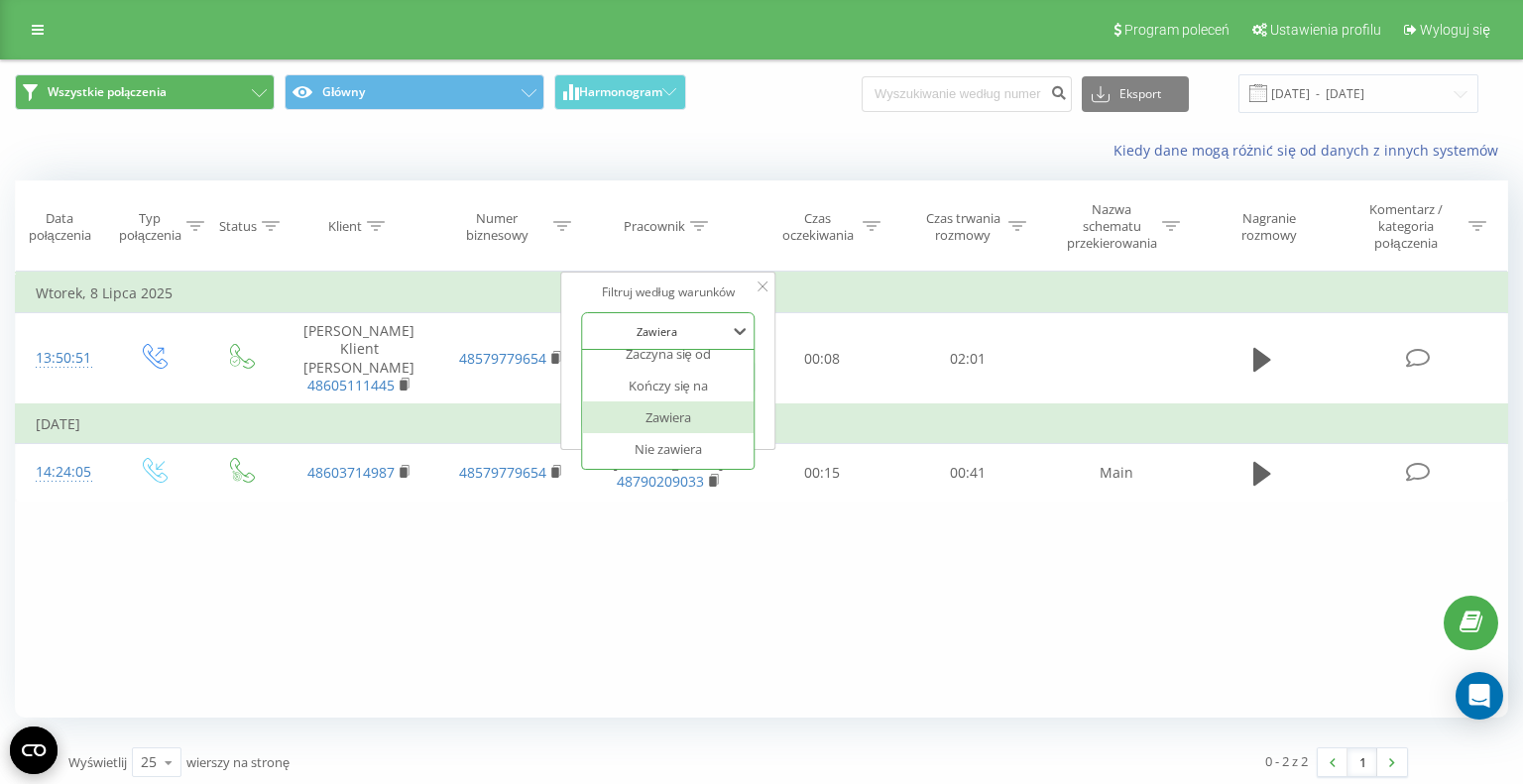 click on "Zawiera" at bounding box center (668, 417) 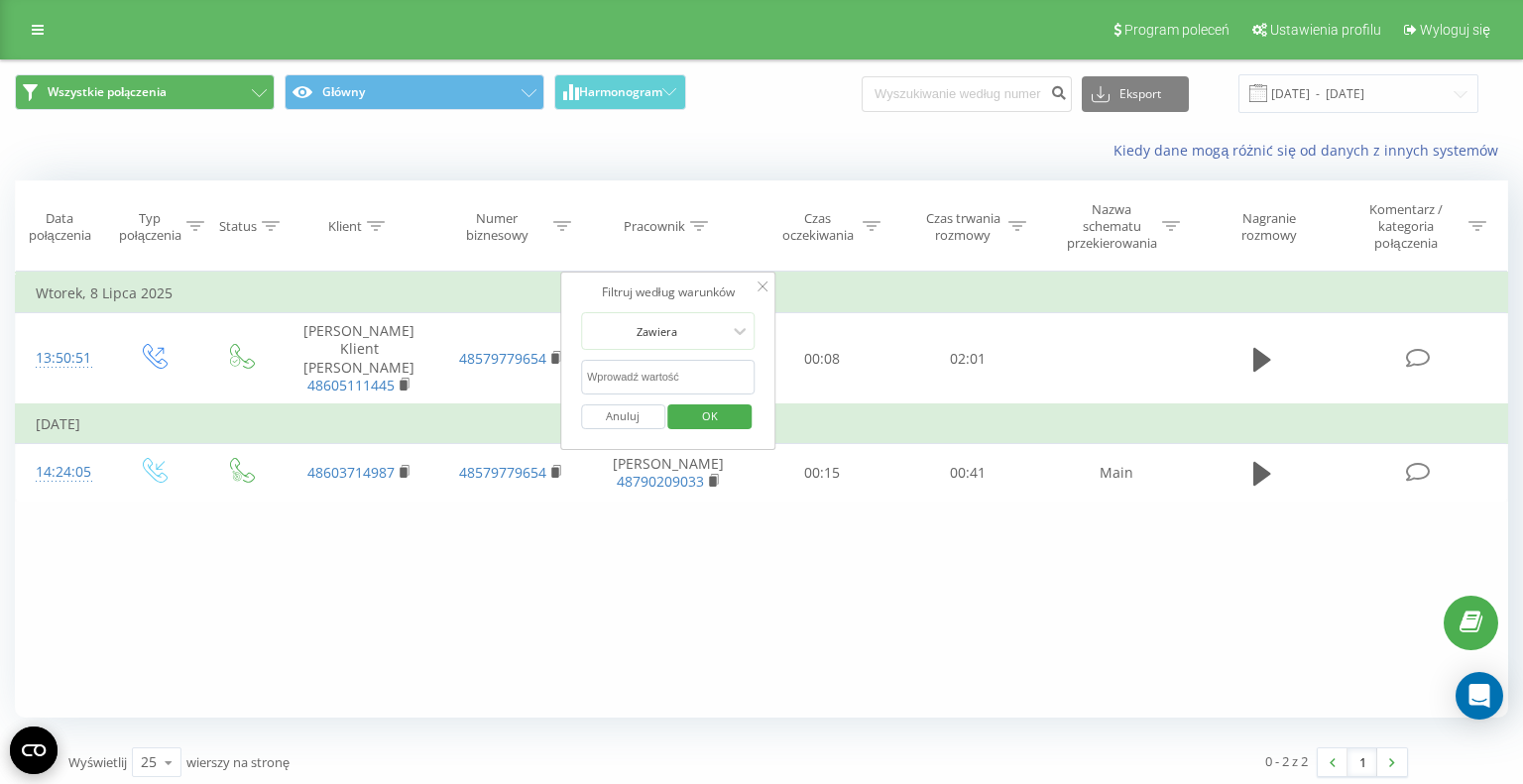 click on "Kiedy dane mogą różnić się od danych z innych systemów" at bounding box center [1046, 151] 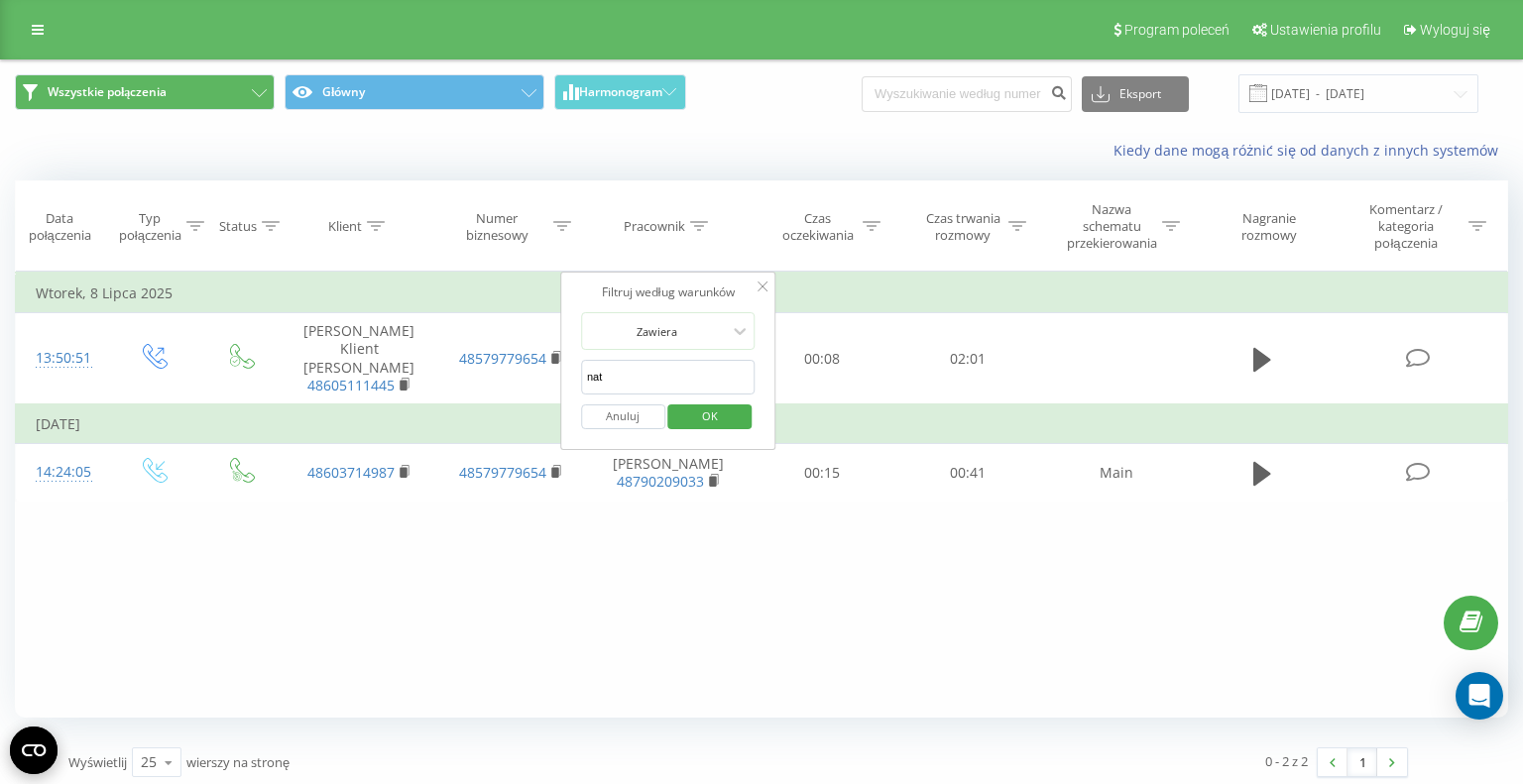 type on "nata" 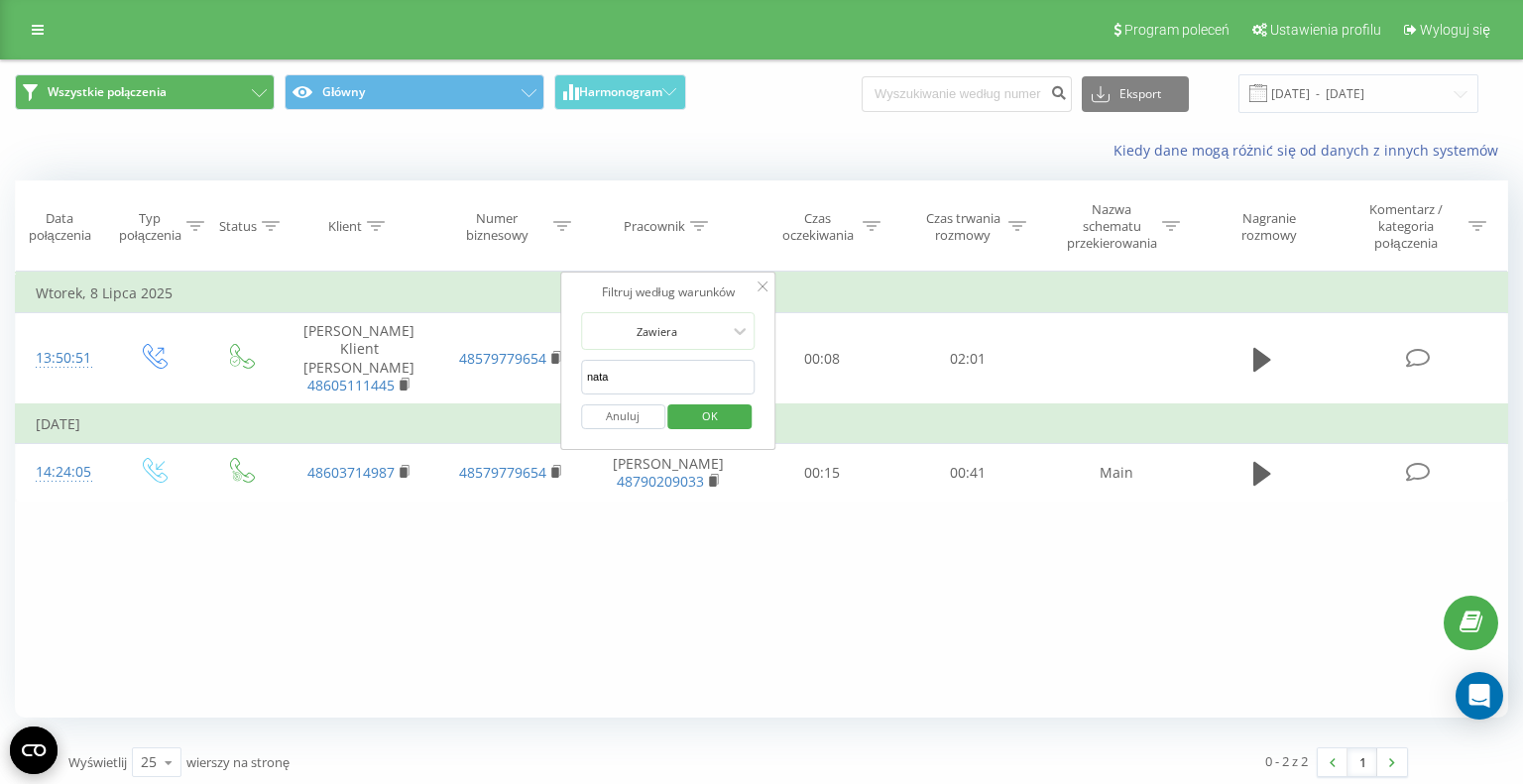 click on "OK" at bounding box center (710, 415) 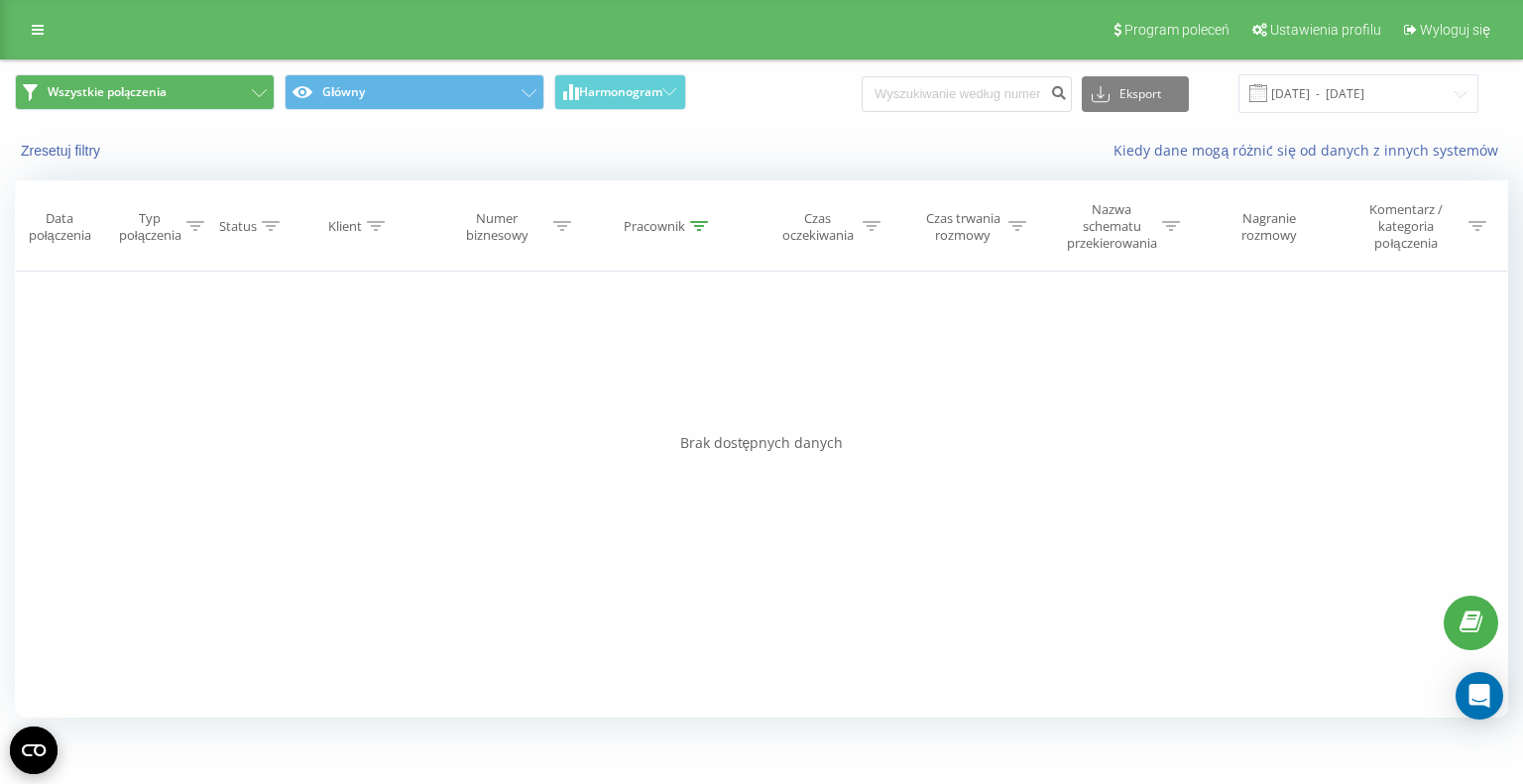 click at bounding box center (699, 226) 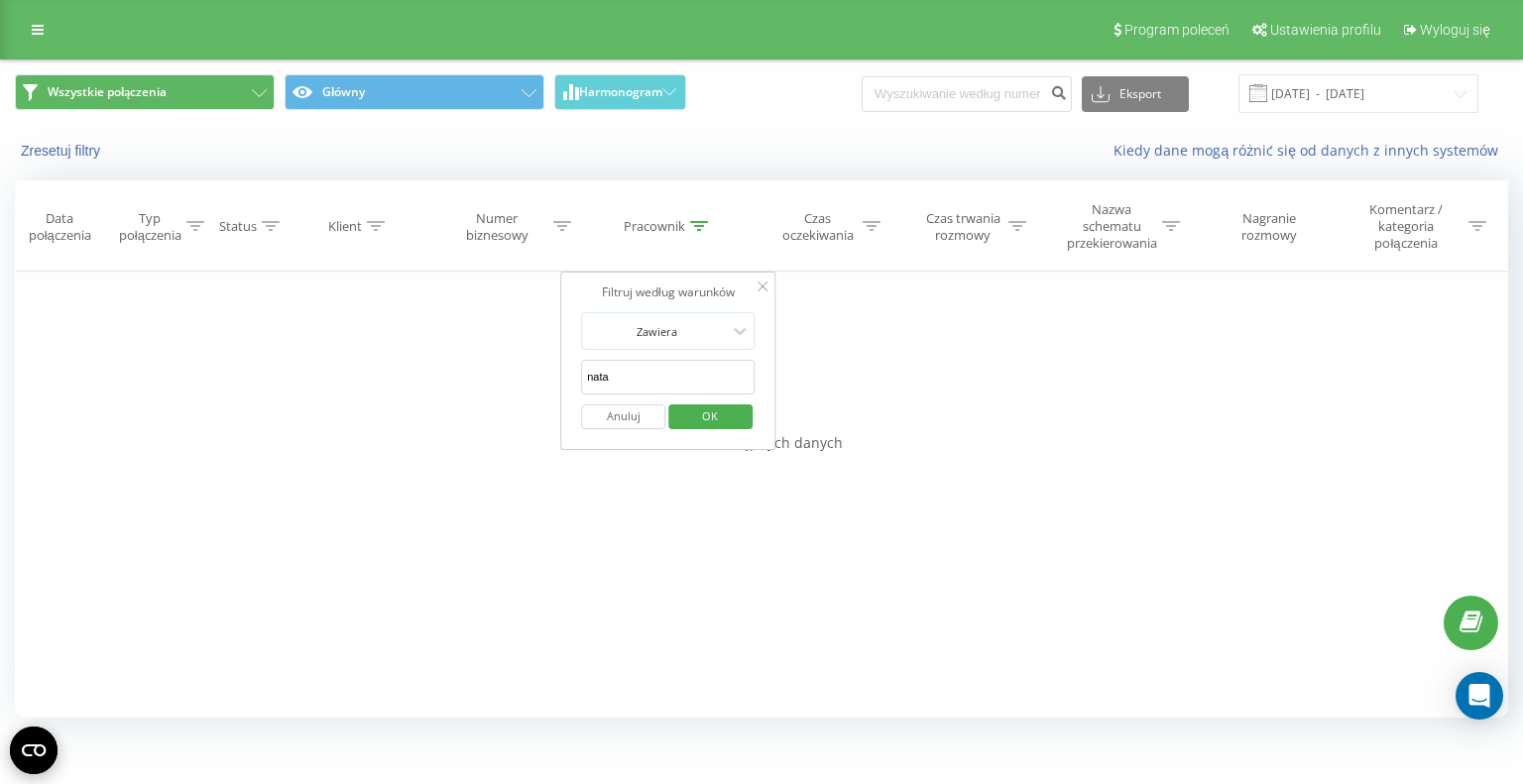 drag, startPoint x: 623, startPoint y: 374, endPoint x: 544, endPoint y: 370, distance: 79.101201 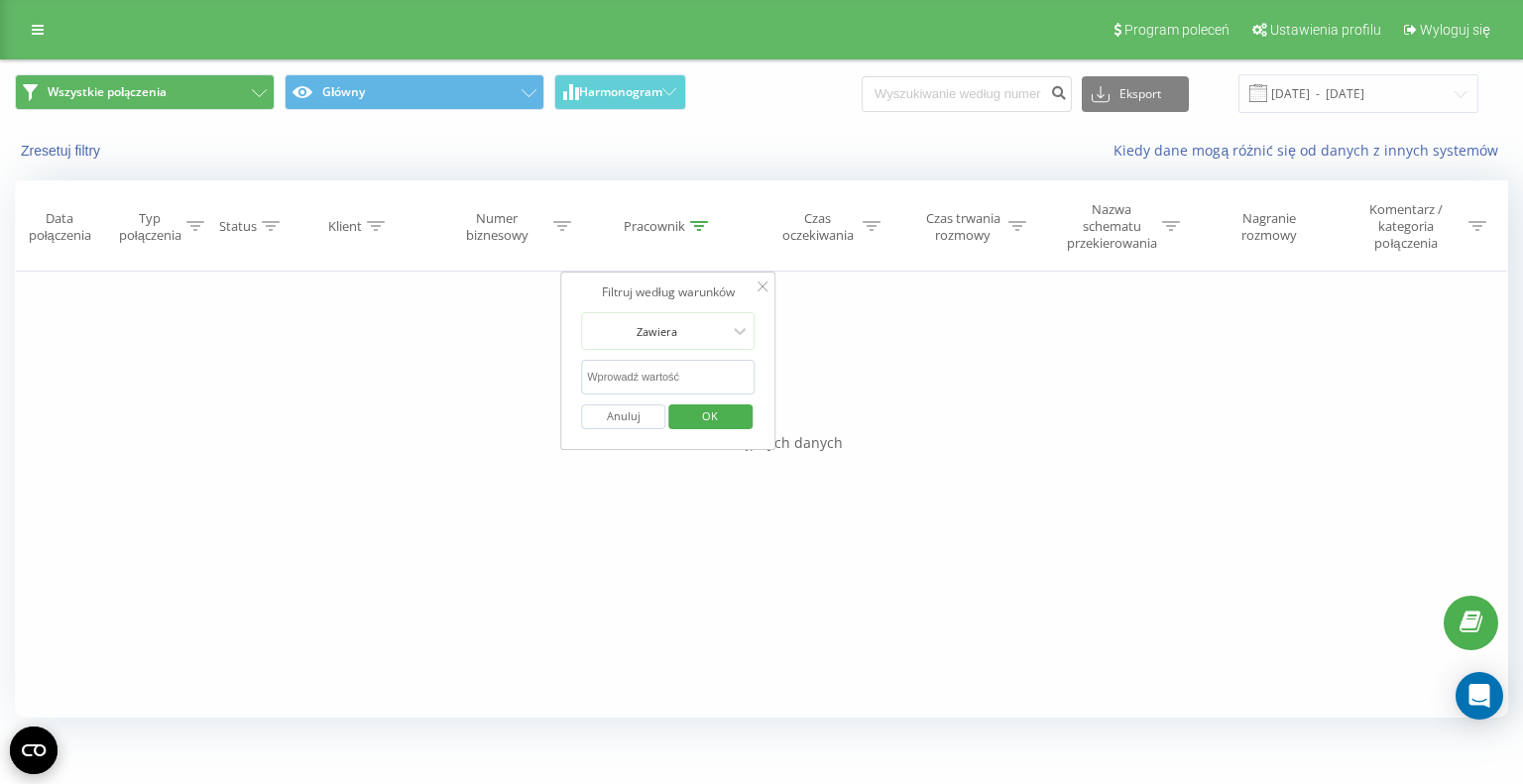 type 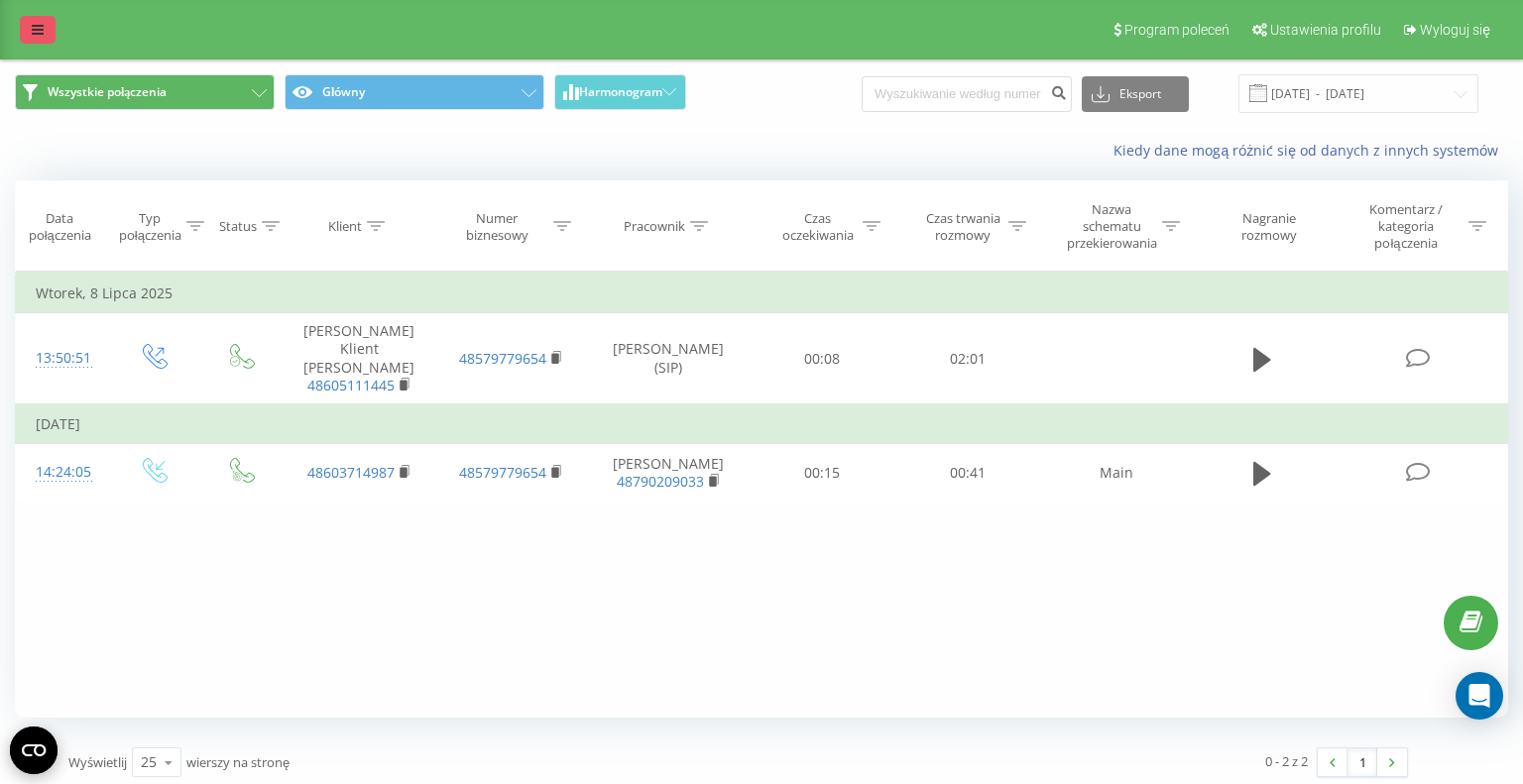 click at bounding box center (38, 30) 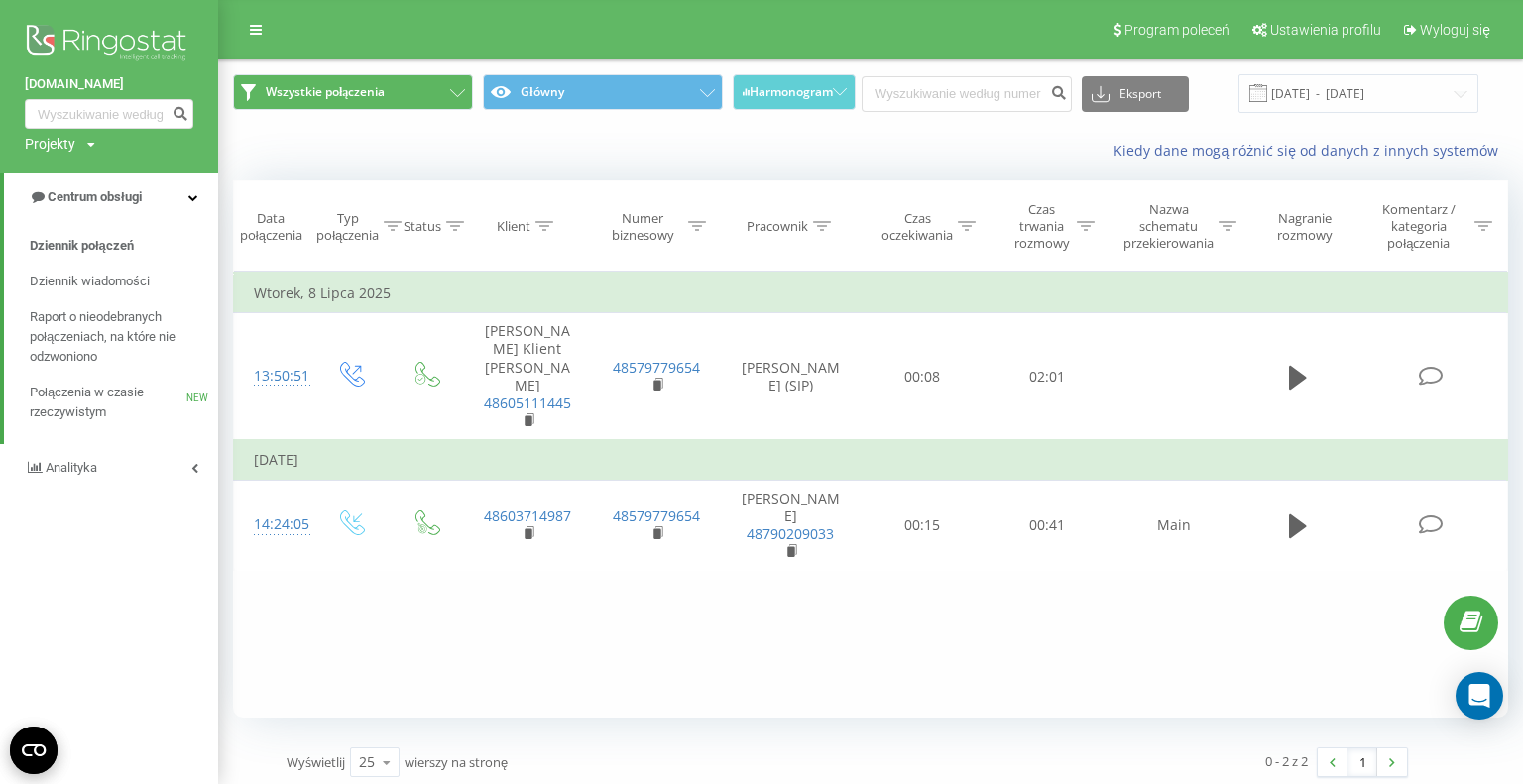 click on "Kiedy dane mogą różnić się od danych z innych systemów" at bounding box center [871, 151] 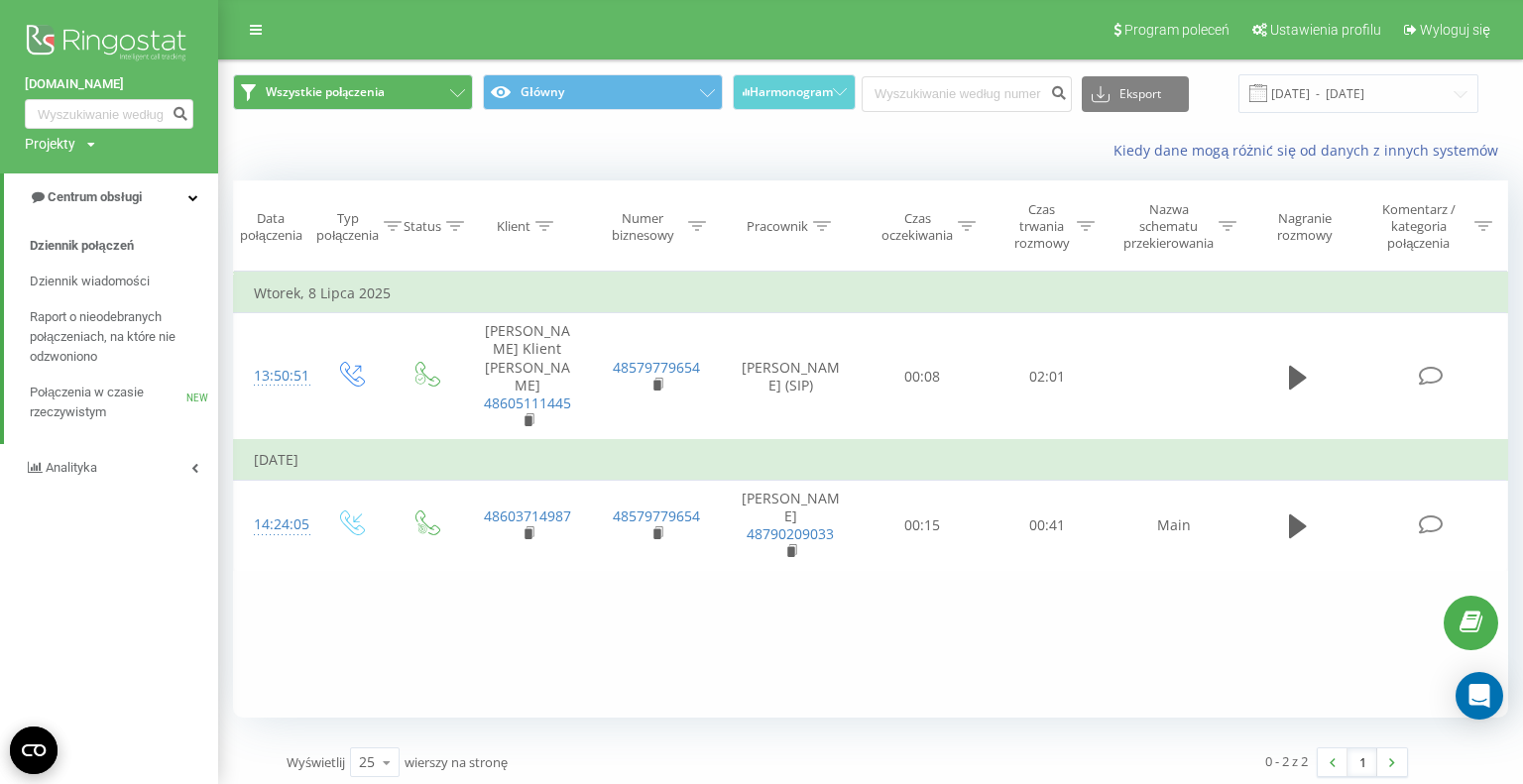 click on "Filtruj według warunków Jest równe Wprowadź wartość Anuluj OK Filtruj według warunków Jest równe Wprowadź wartość Anuluj OK Filtruj według warunków [PERSON_NAME] OK Filtruj według warunków Zawiera Anuluj OK Filtruj według warunków Zawiera Anuluj OK Filtruj według warunków Jest równe Anuluj OK Filtruj według warunków Jest równe Anuluj OK Filtruj według warunków [PERSON_NAME] OK Filtruj według warunków Jest równe Wprowadź wartość Anuluj OK [DATE]  13:50:51         [PERSON_NAME] Klient [PERSON_NAME] 48605111445 48579779654 [PERSON_NAME] (SIP) 00:08 02:01 [DATE]  14:24:05         48603714987 48579779654 [PERSON_NAME] 48790209033 00:15 00:41 Main" at bounding box center (871, 495) 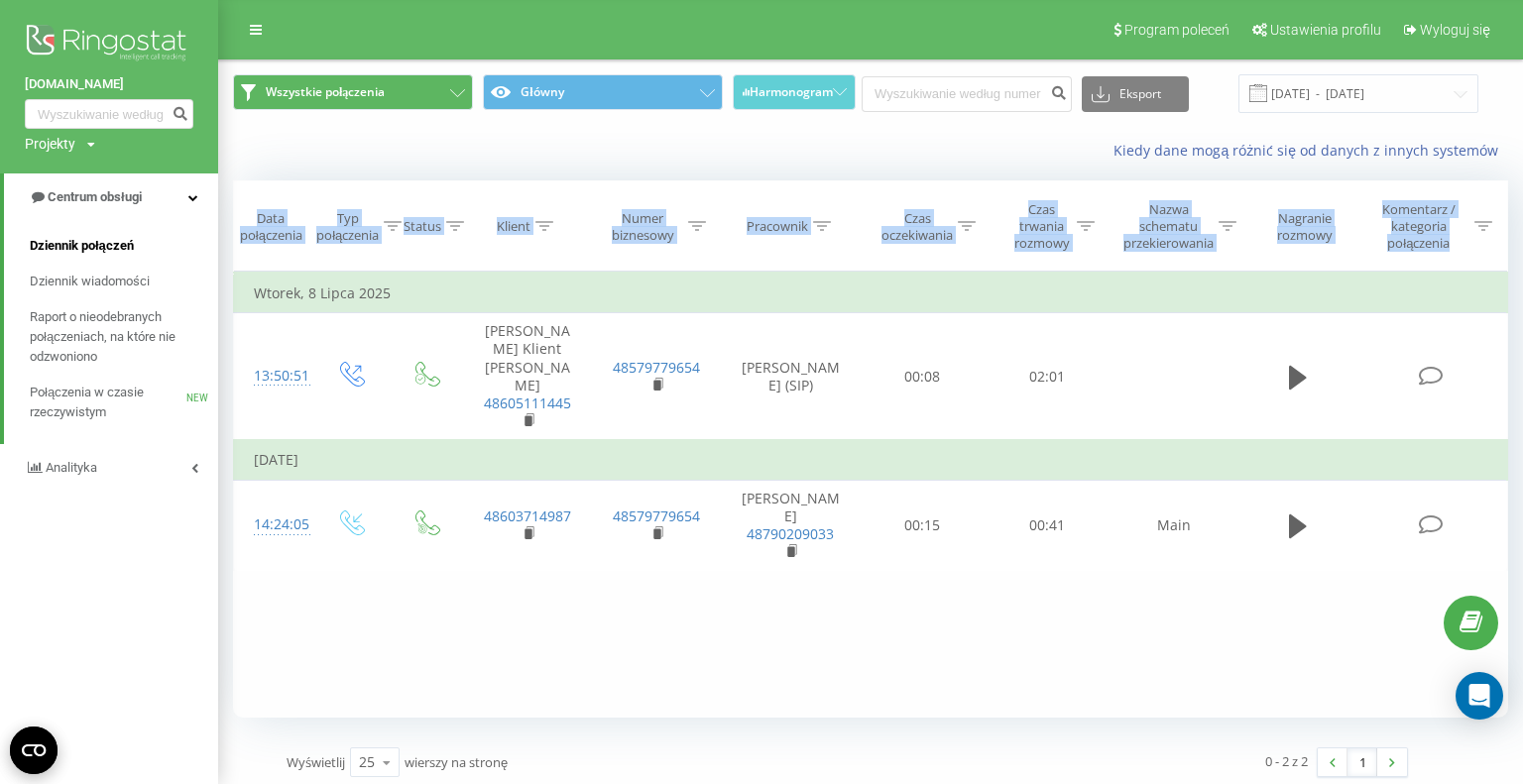 click on "Dziennik połączeń" at bounding box center [81, 246] 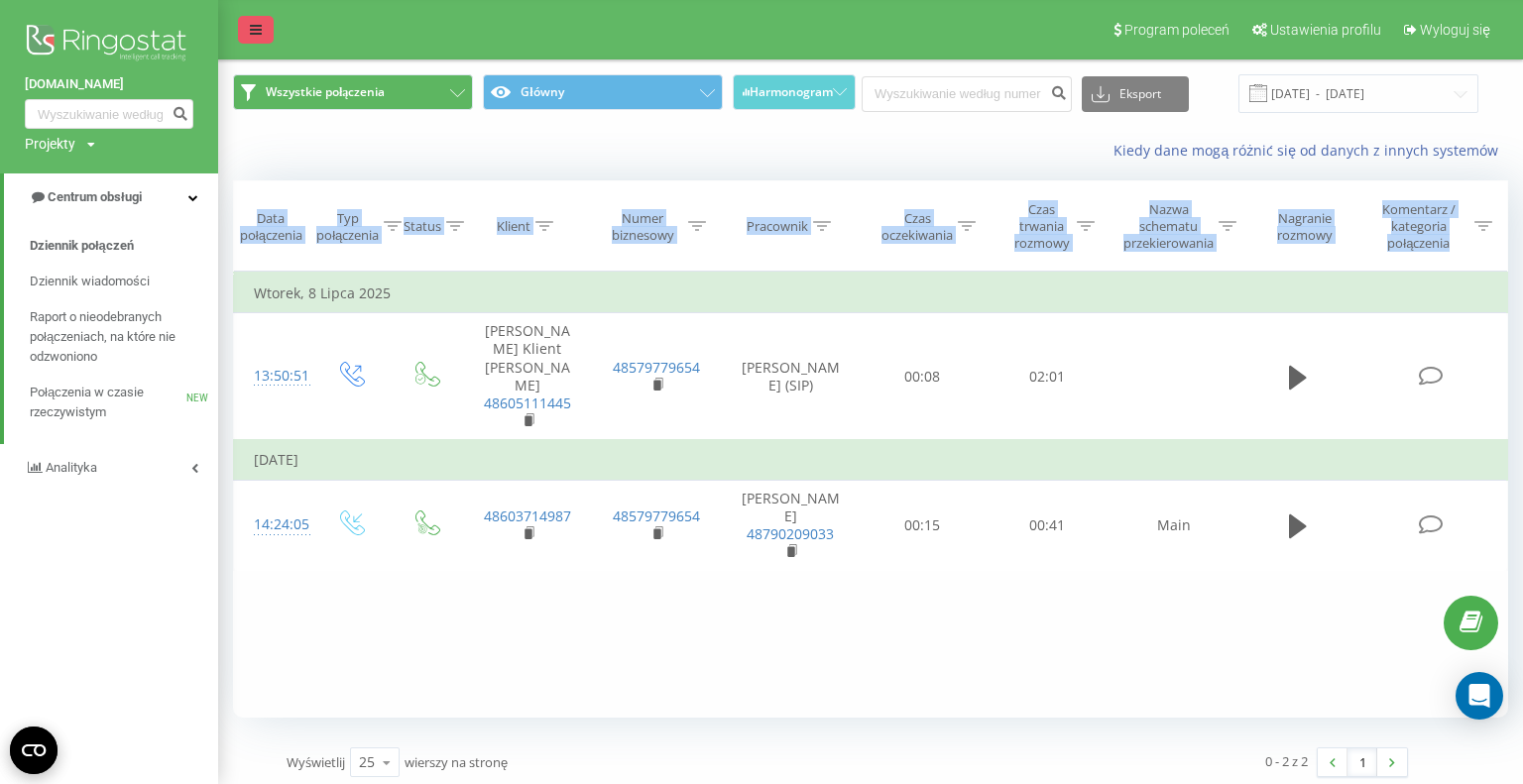 click at bounding box center (256, 30) 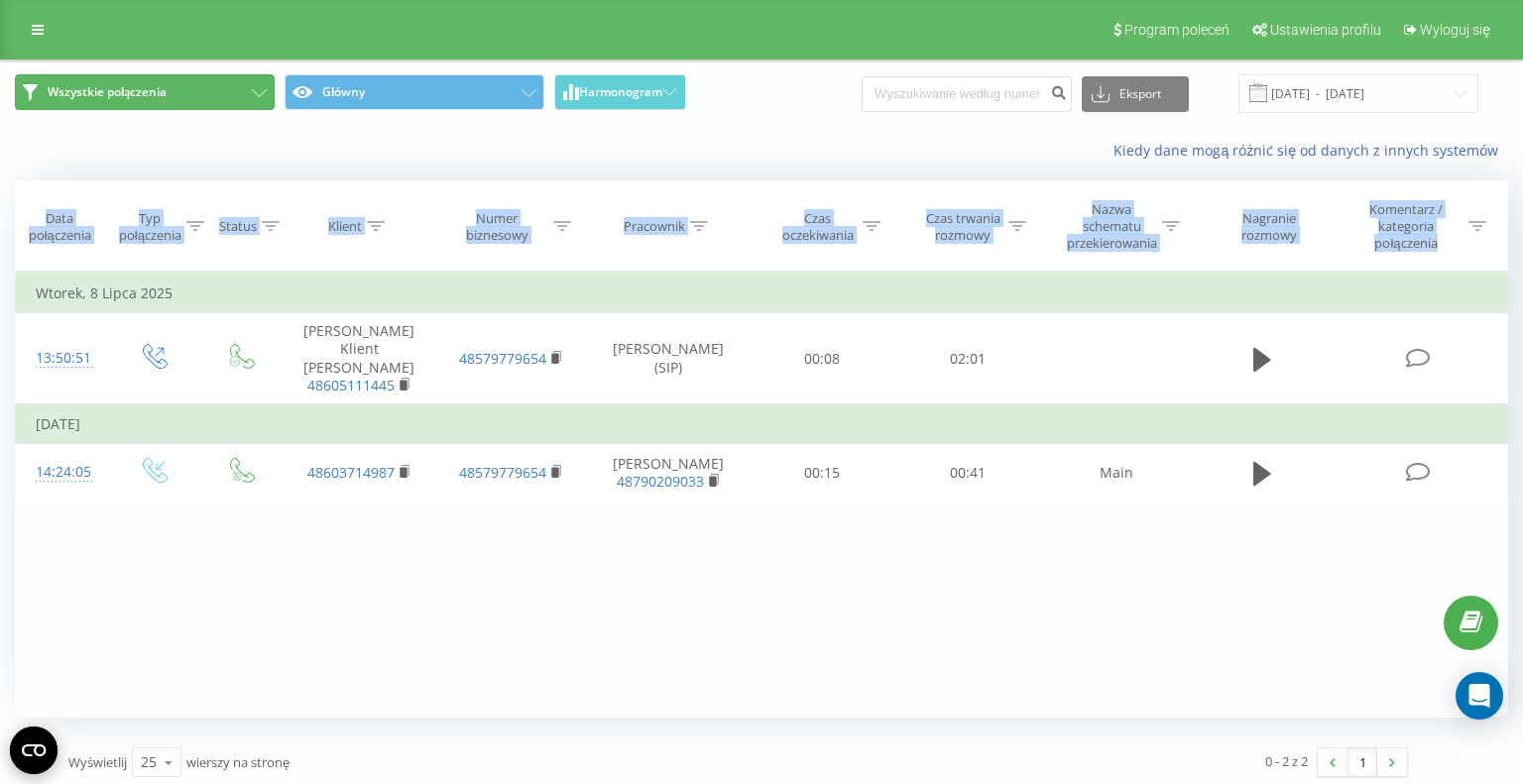 click on "Wszystkie połączenia" at bounding box center [107, 92] 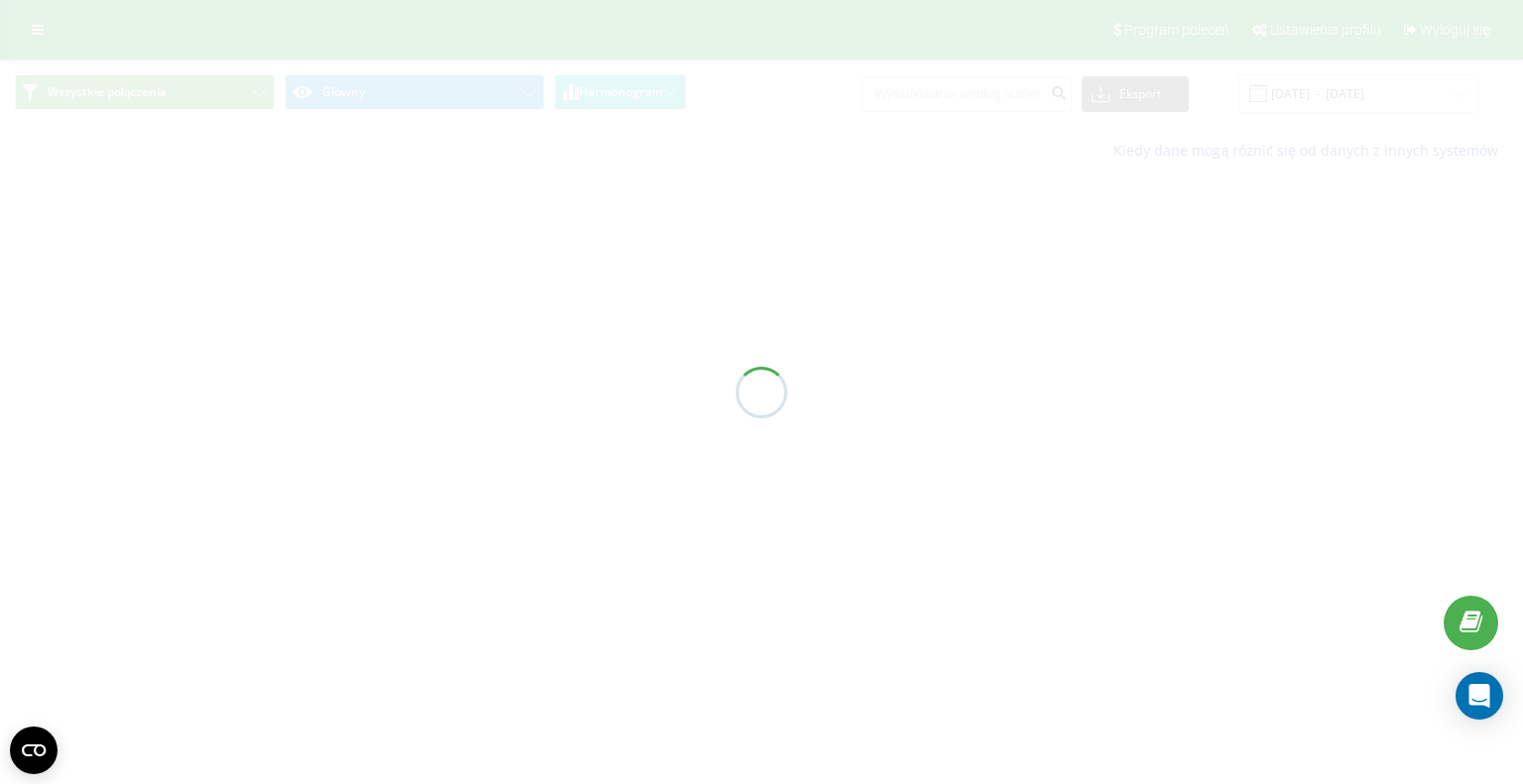 scroll, scrollTop: 0, scrollLeft: 0, axis: both 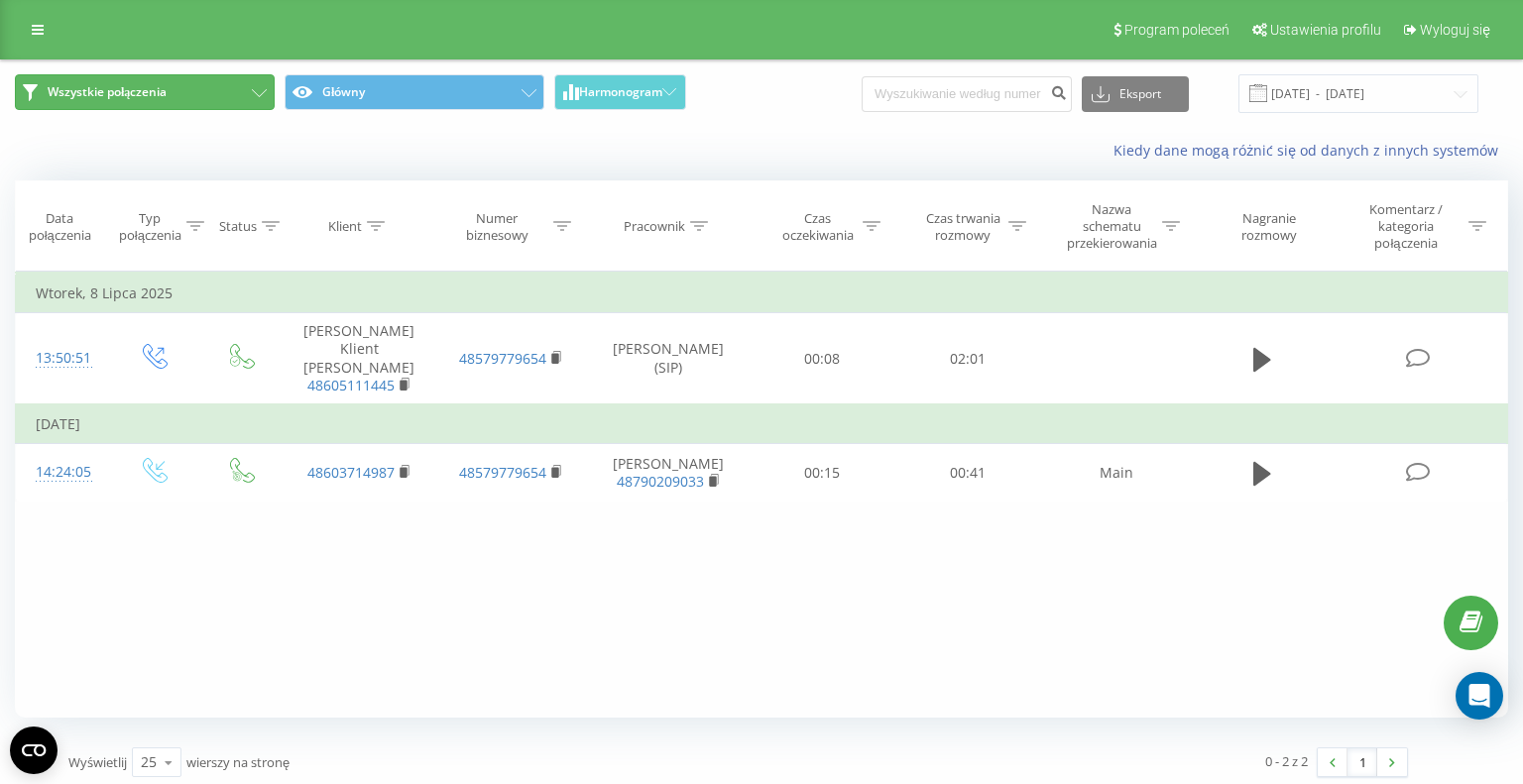 click on "Wszystkie połączenia" at bounding box center [107, 92] 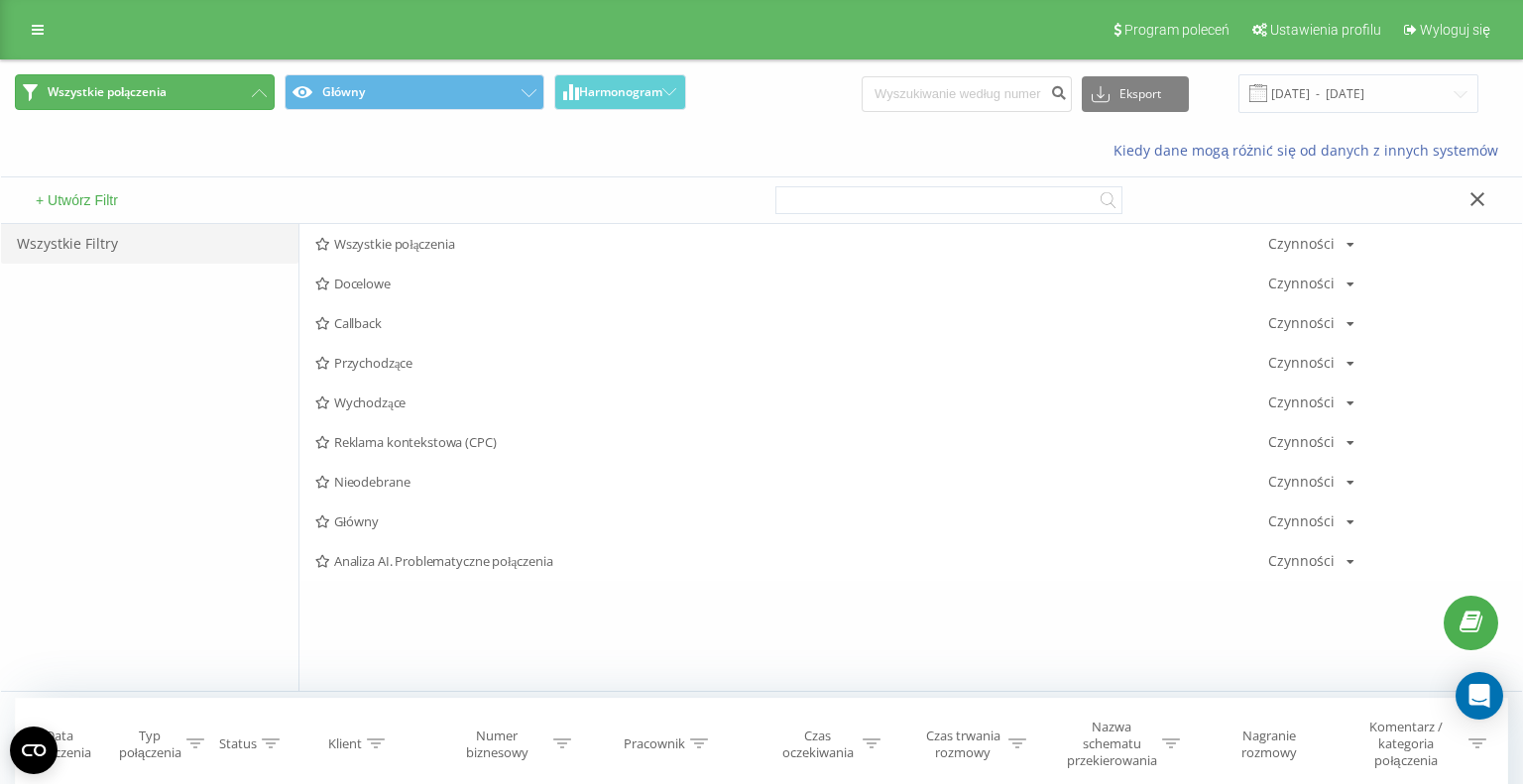click on "Wszystkie połączenia" at bounding box center (107, 92) 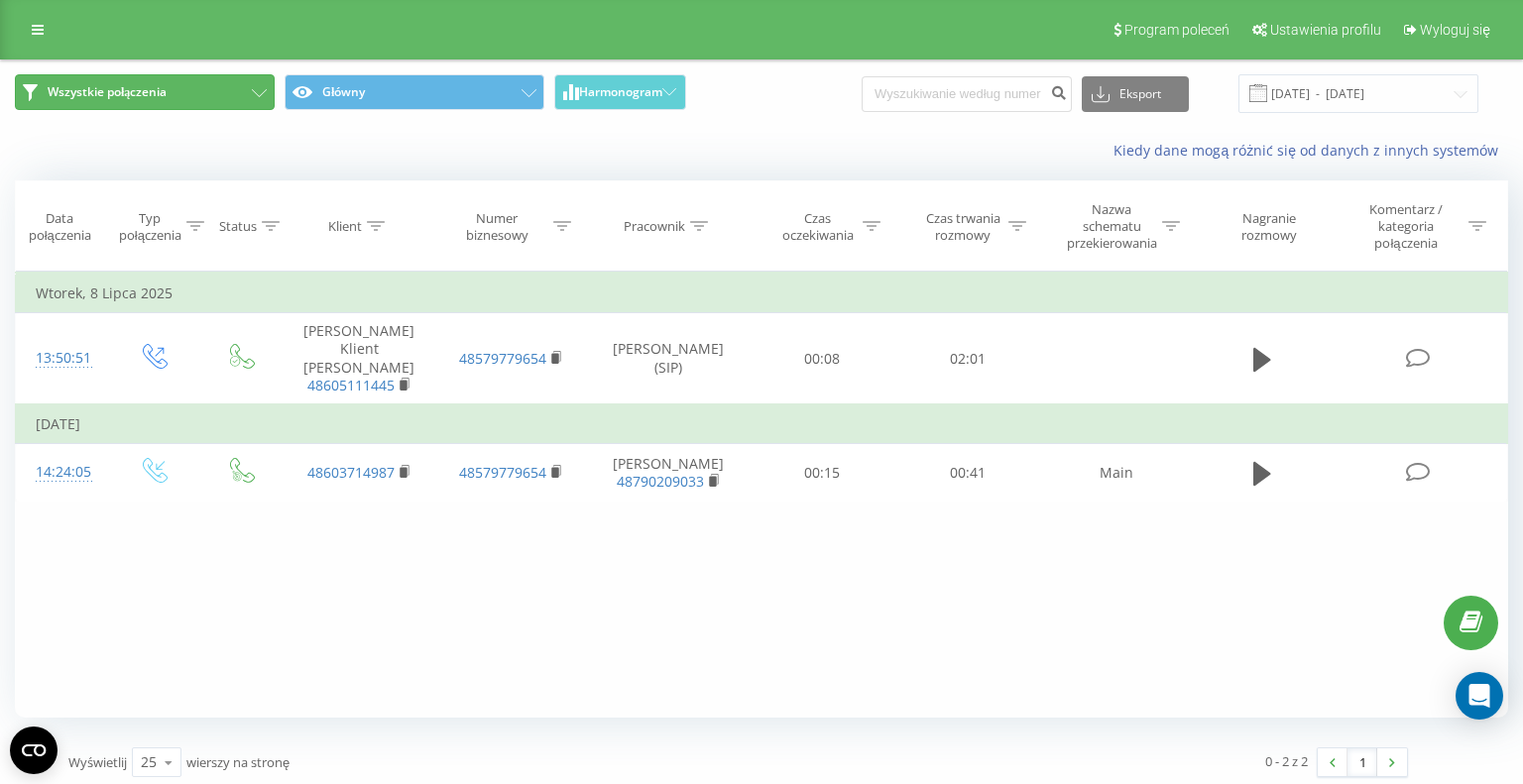 click on "Wszystkie połączenia" at bounding box center (107, 92) 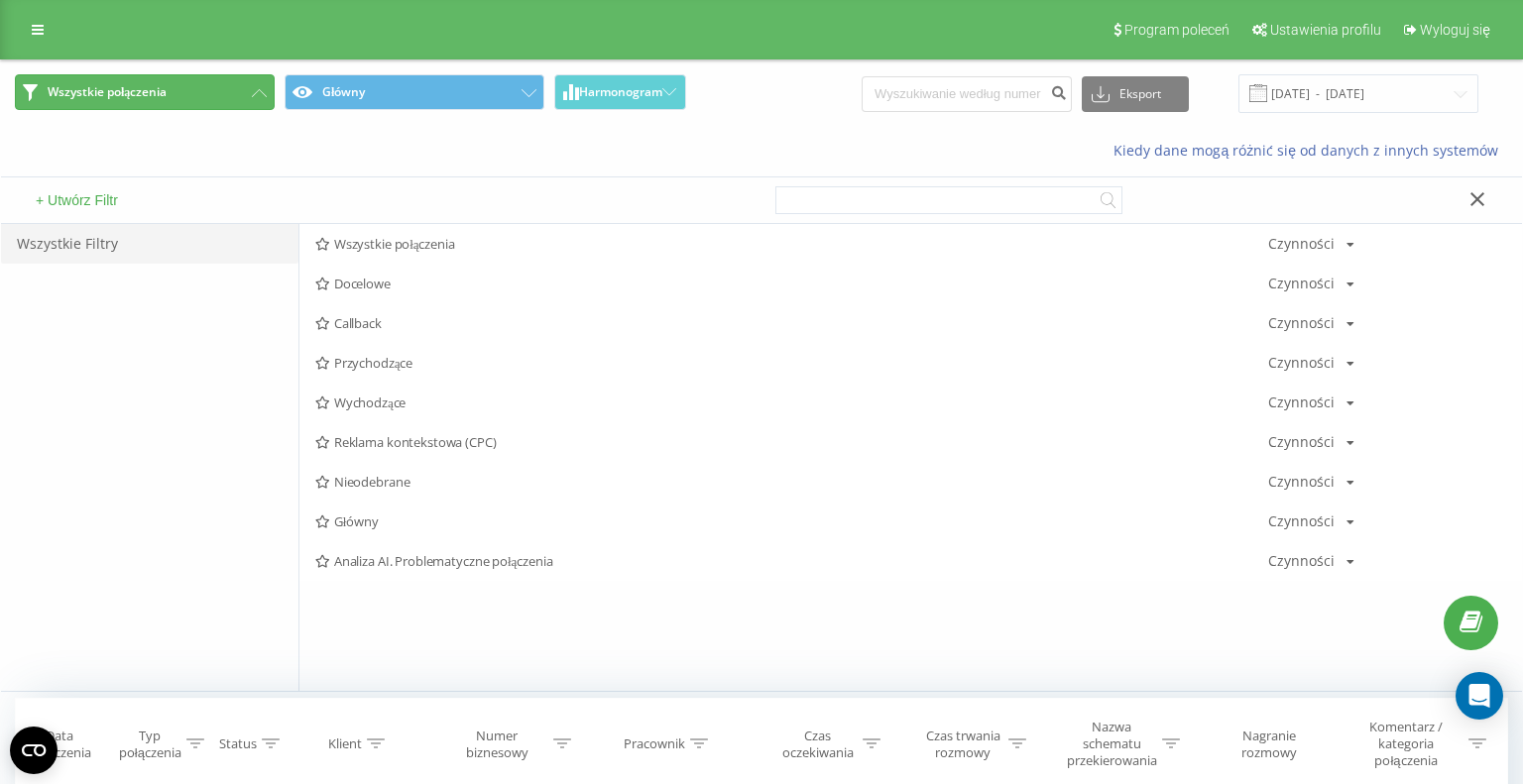 click on "Wszystkie połączenia" at bounding box center [107, 92] 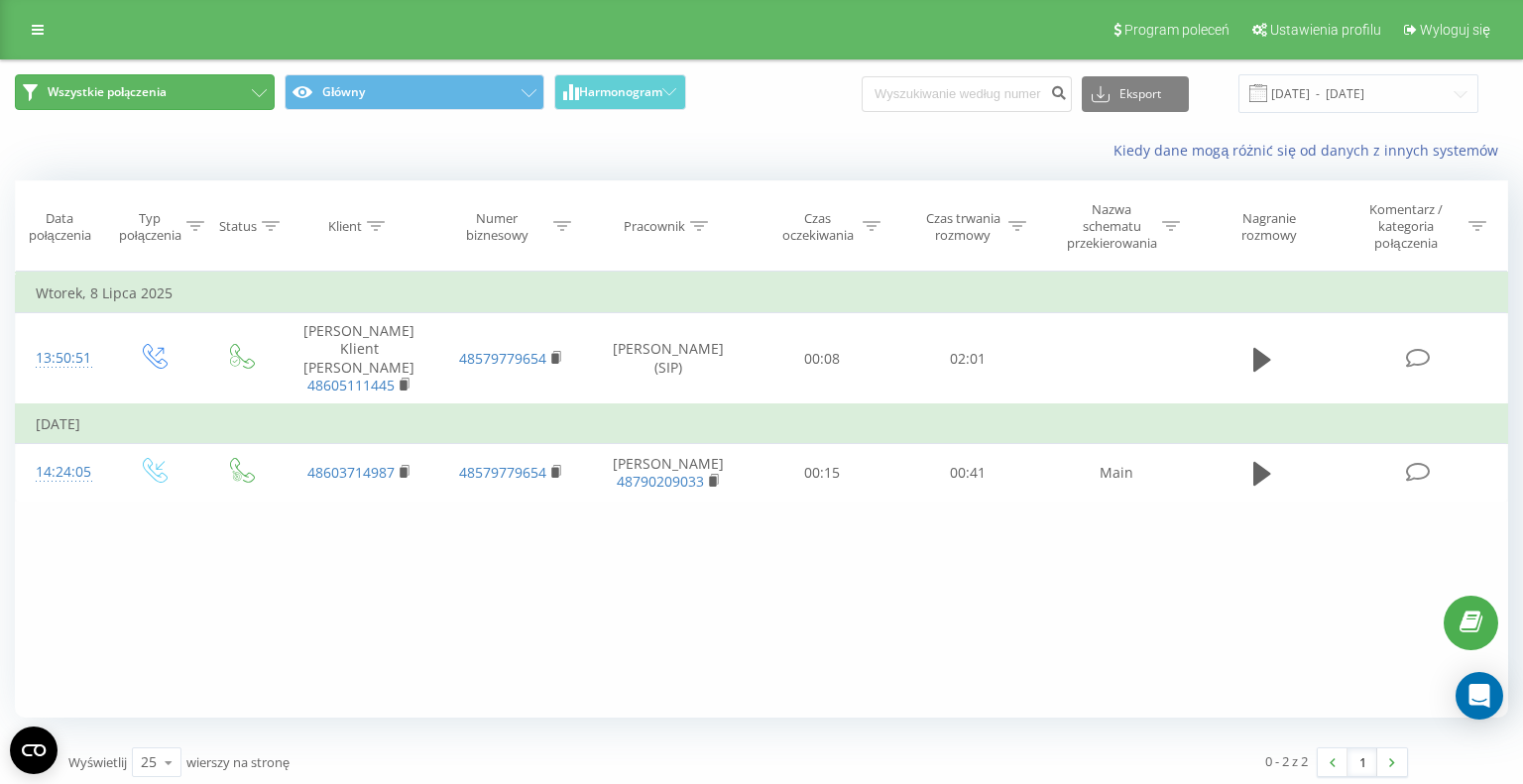 click on "Wszystkie połączenia" at bounding box center [107, 92] 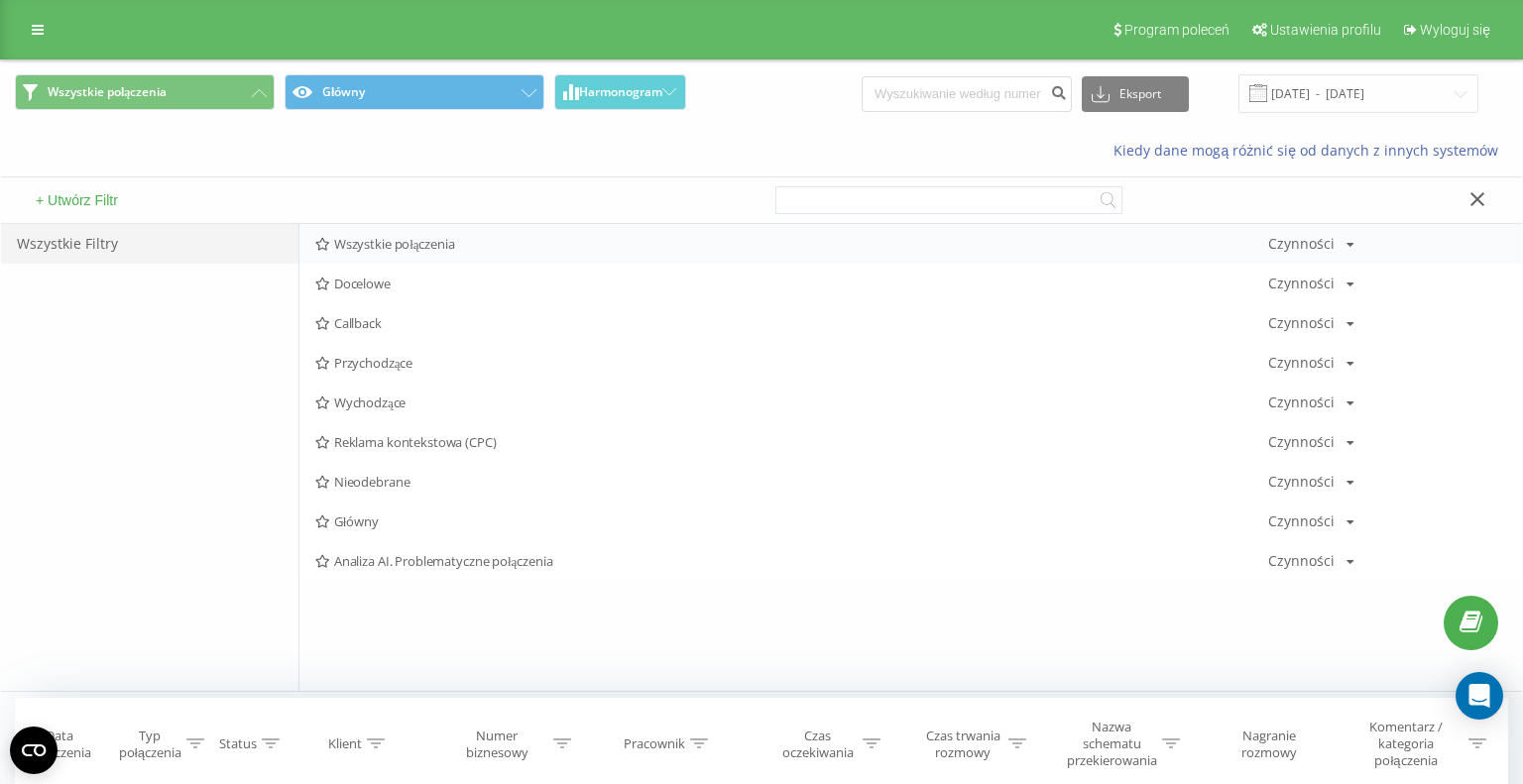 click at bounding box center [1350, 245] 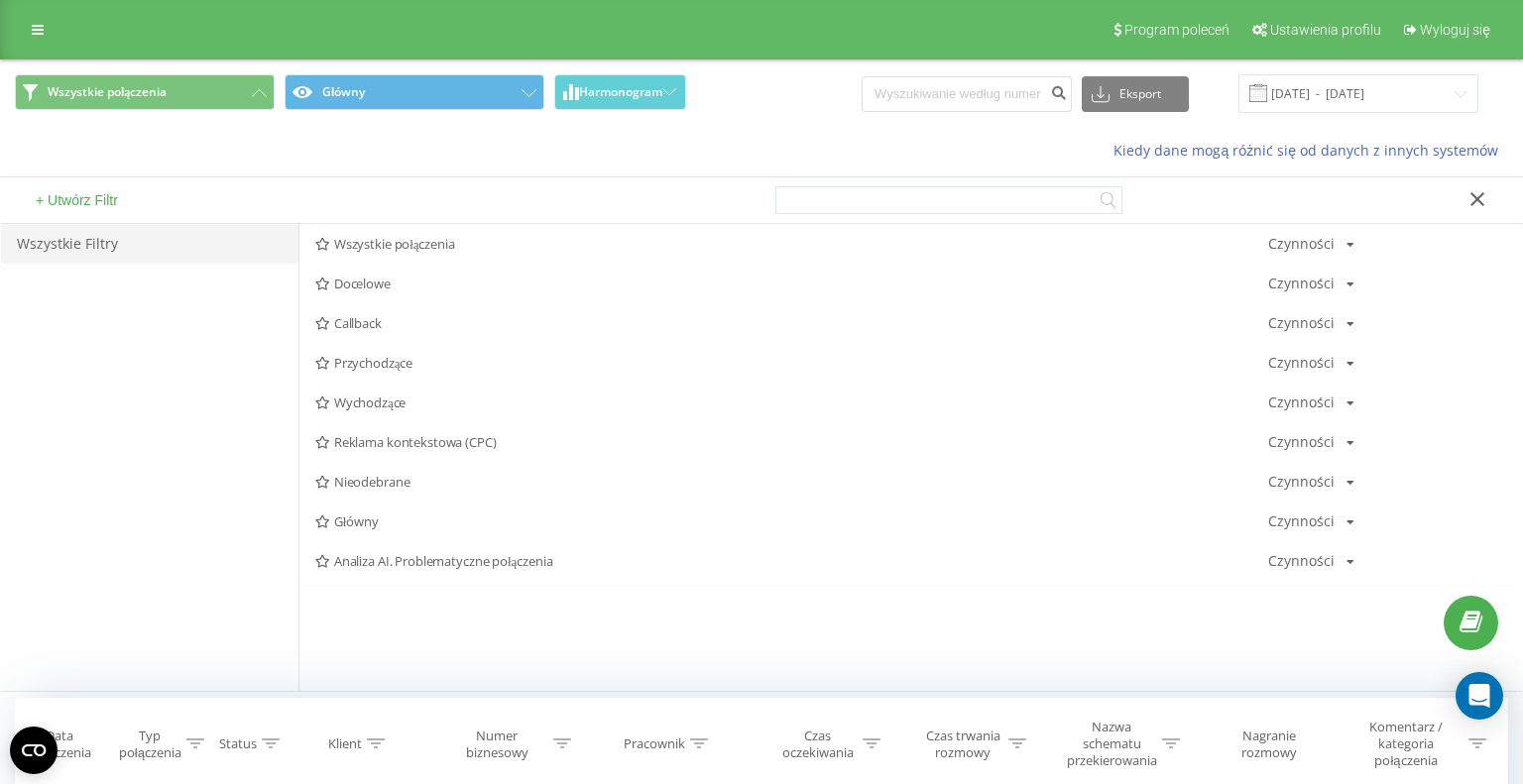 click at bounding box center (1141, 200) 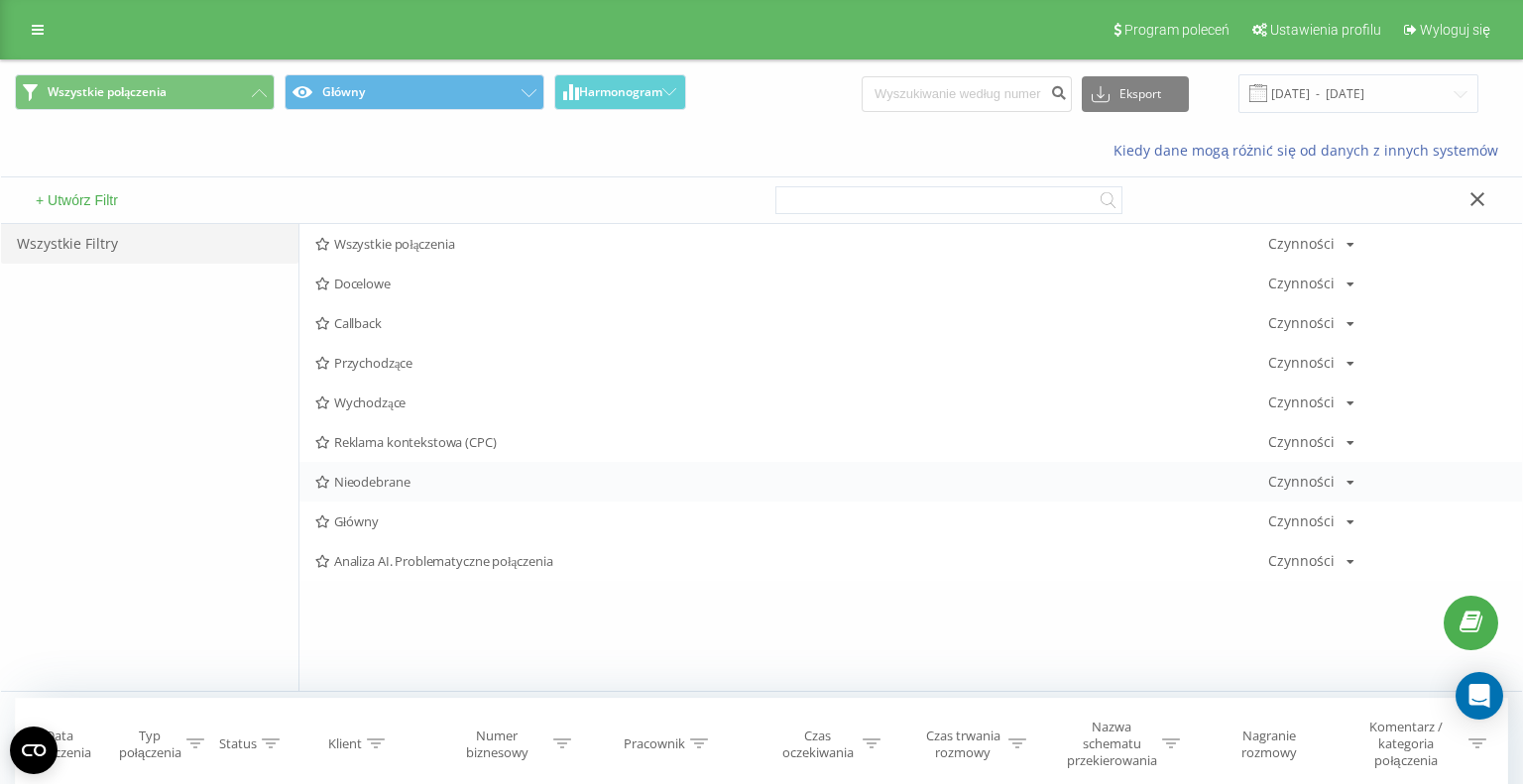click on "Nieodebrane" at bounding box center [791, 482] 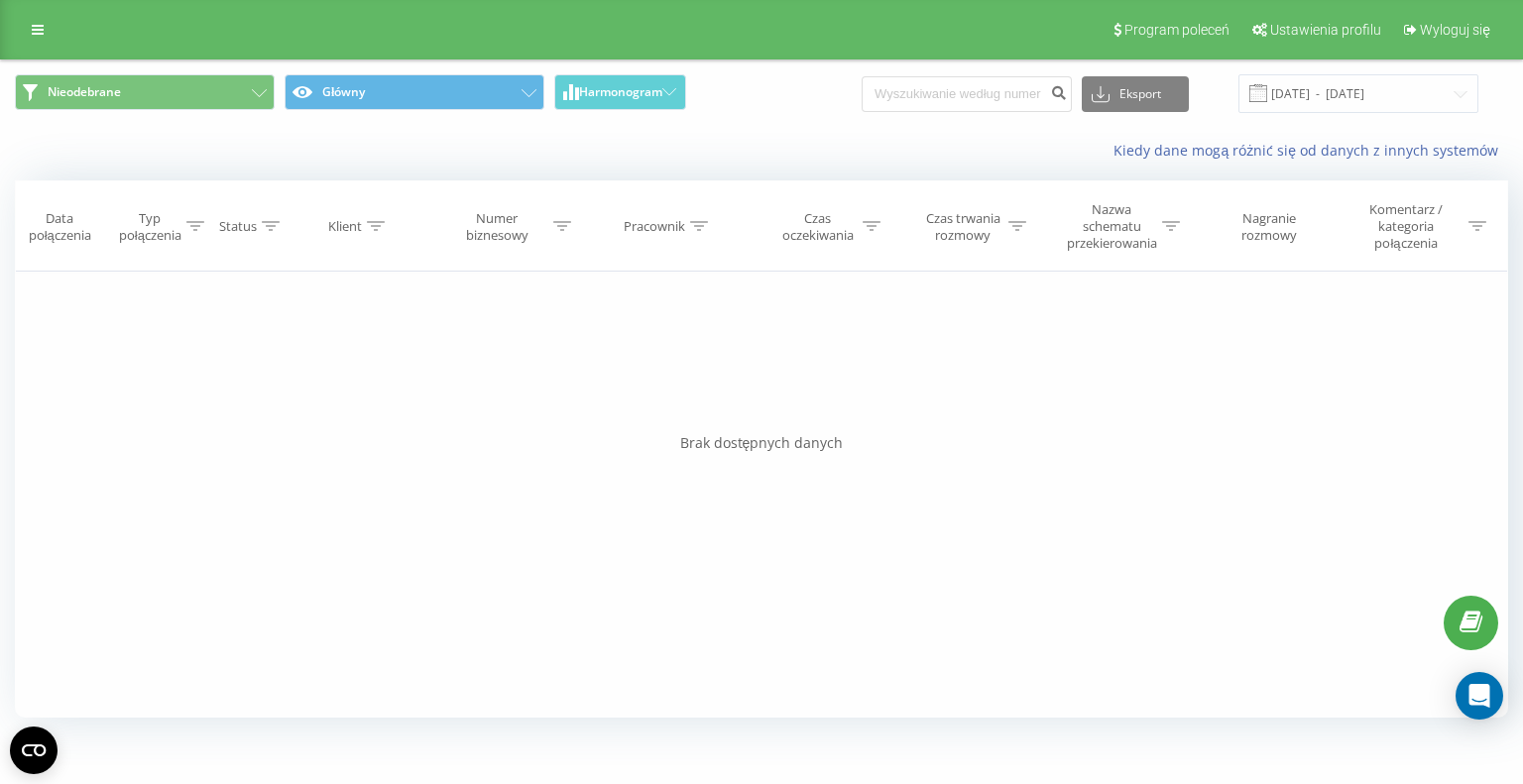 click 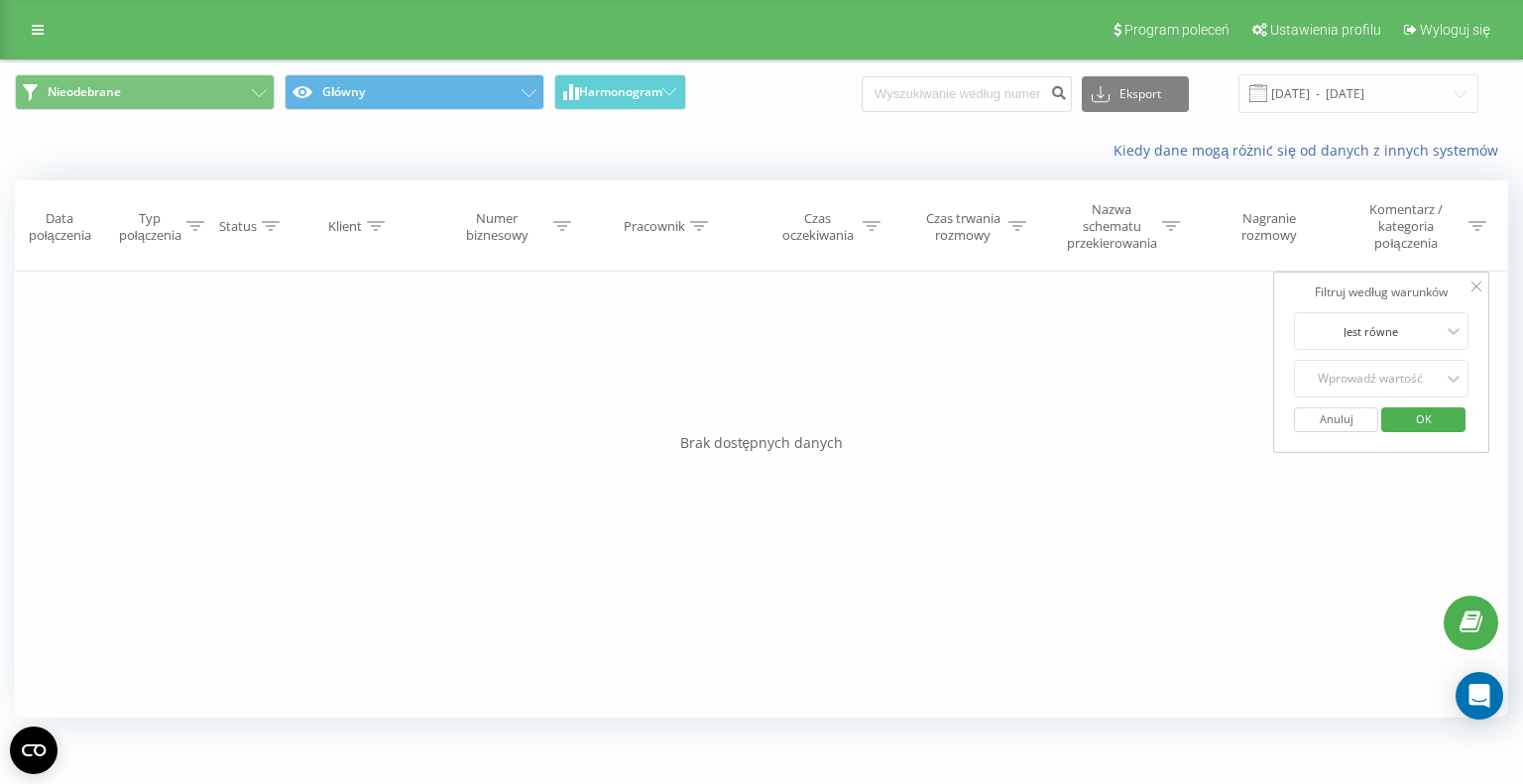 click 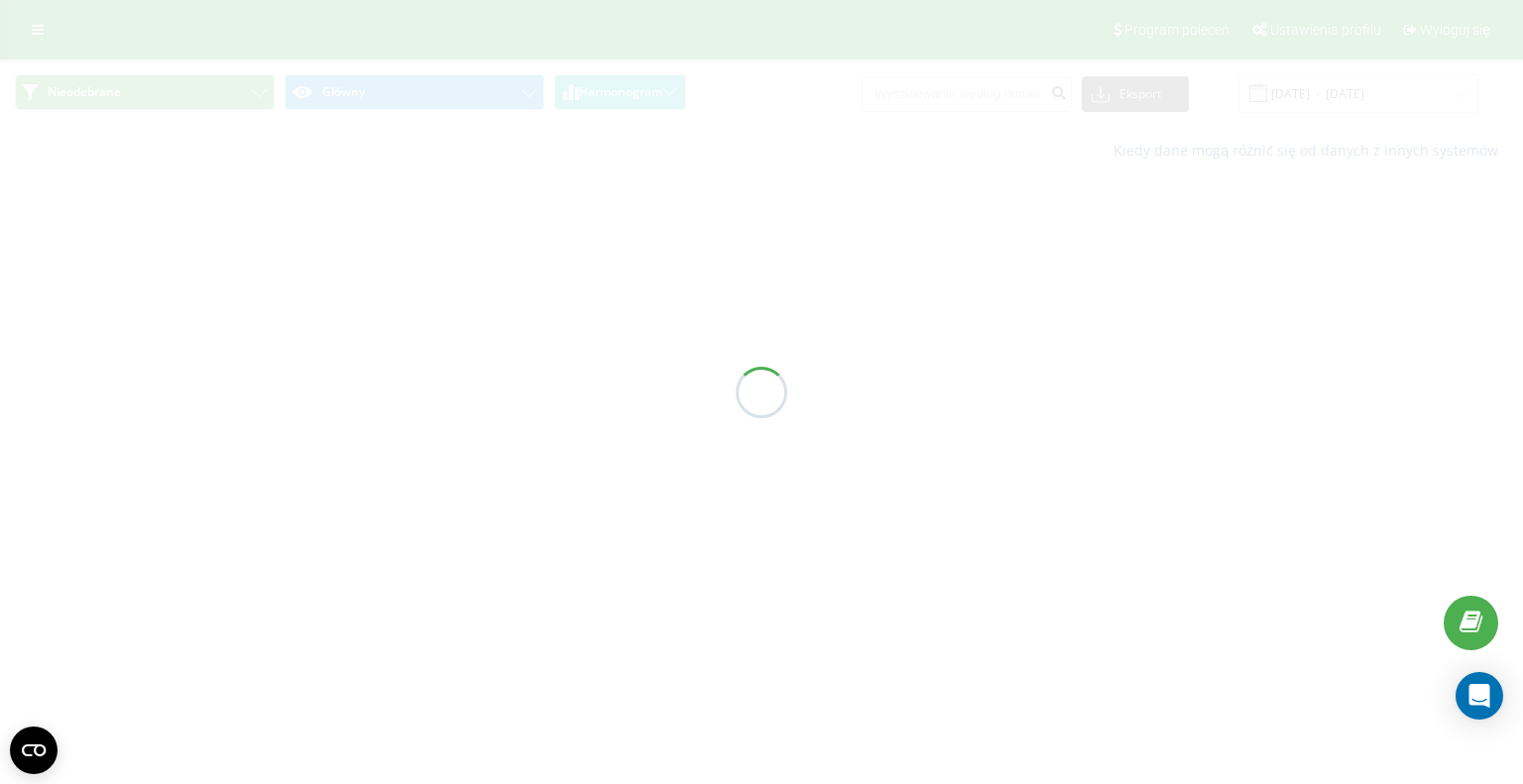 scroll, scrollTop: 0, scrollLeft: 0, axis: both 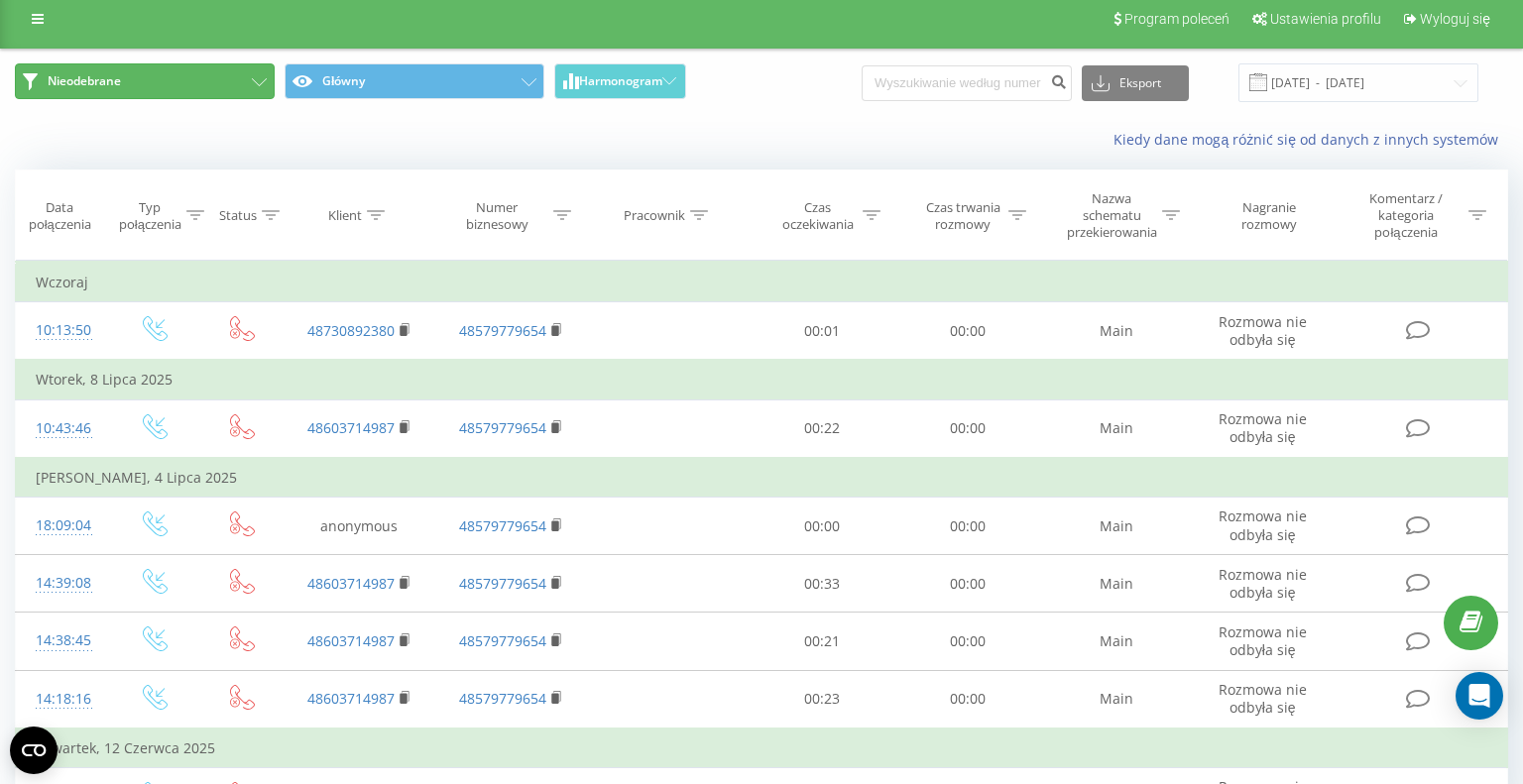 click on "Nieodebrane" at bounding box center (145, 81) 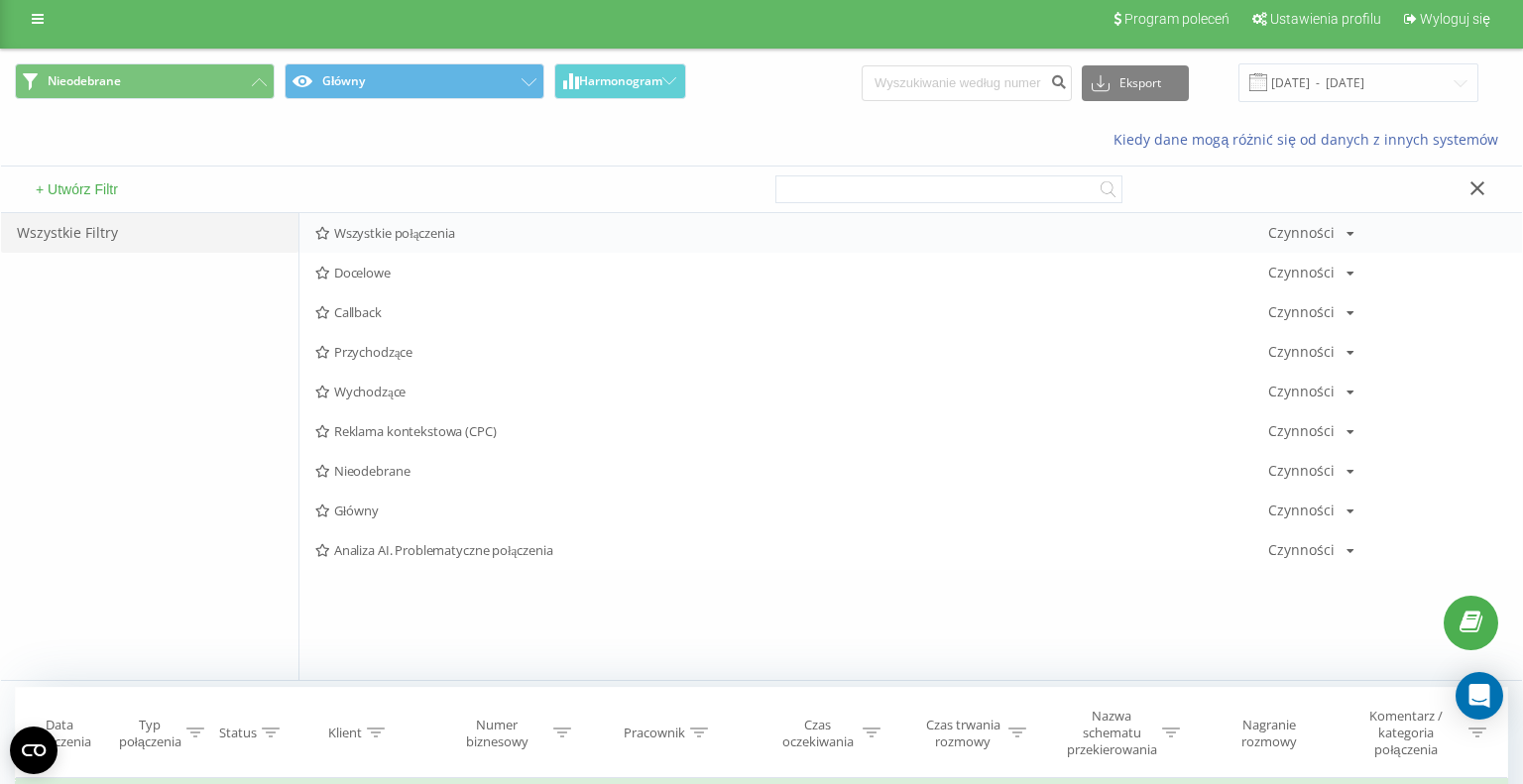 click on "Wszystkie połączenia" at bounding box center [791, 233] 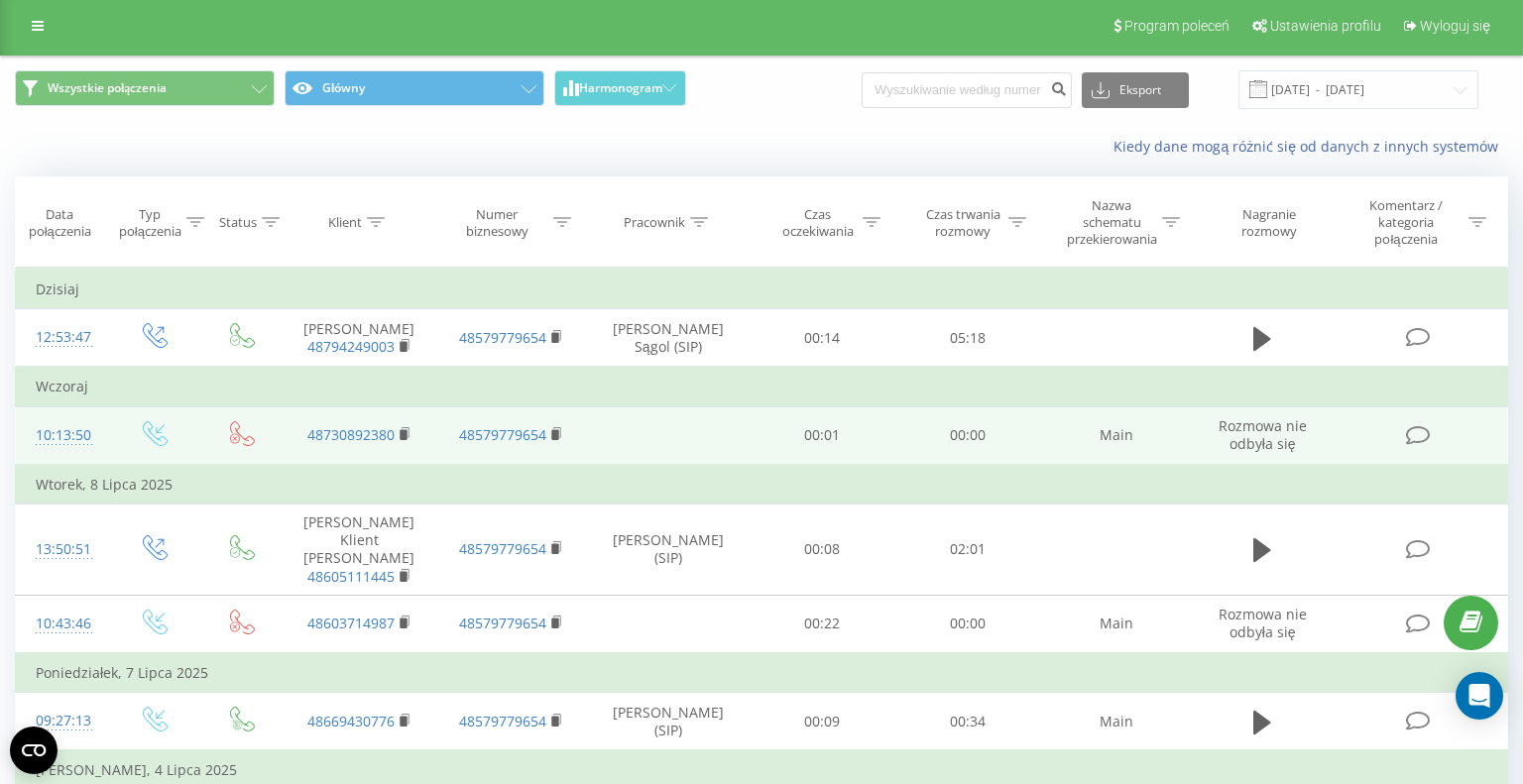 scroll, scrollTop: 0, scrollLeft: 0, axis: both 